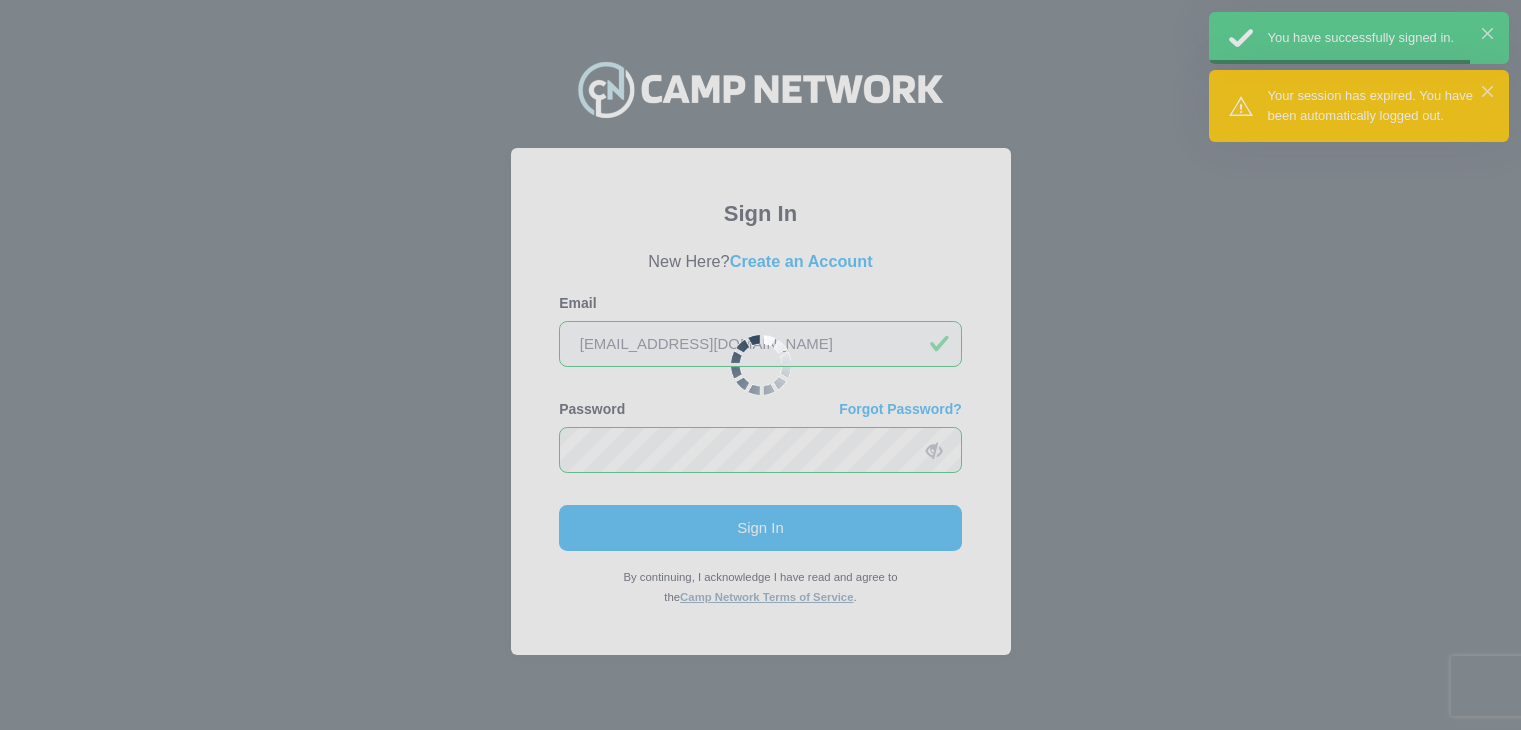 scroll, scrollTop: 0, scrollLeft: 0, axis: both 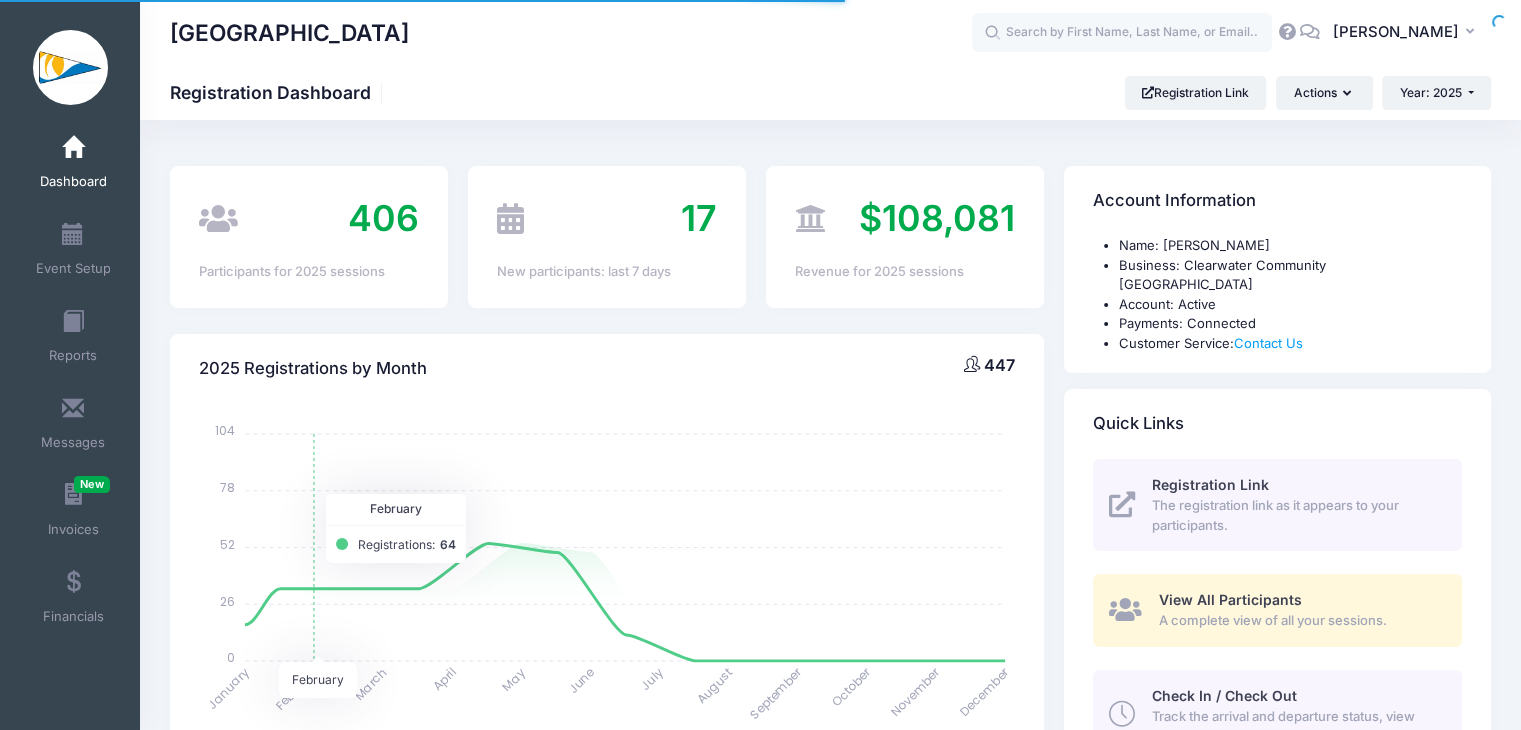 select 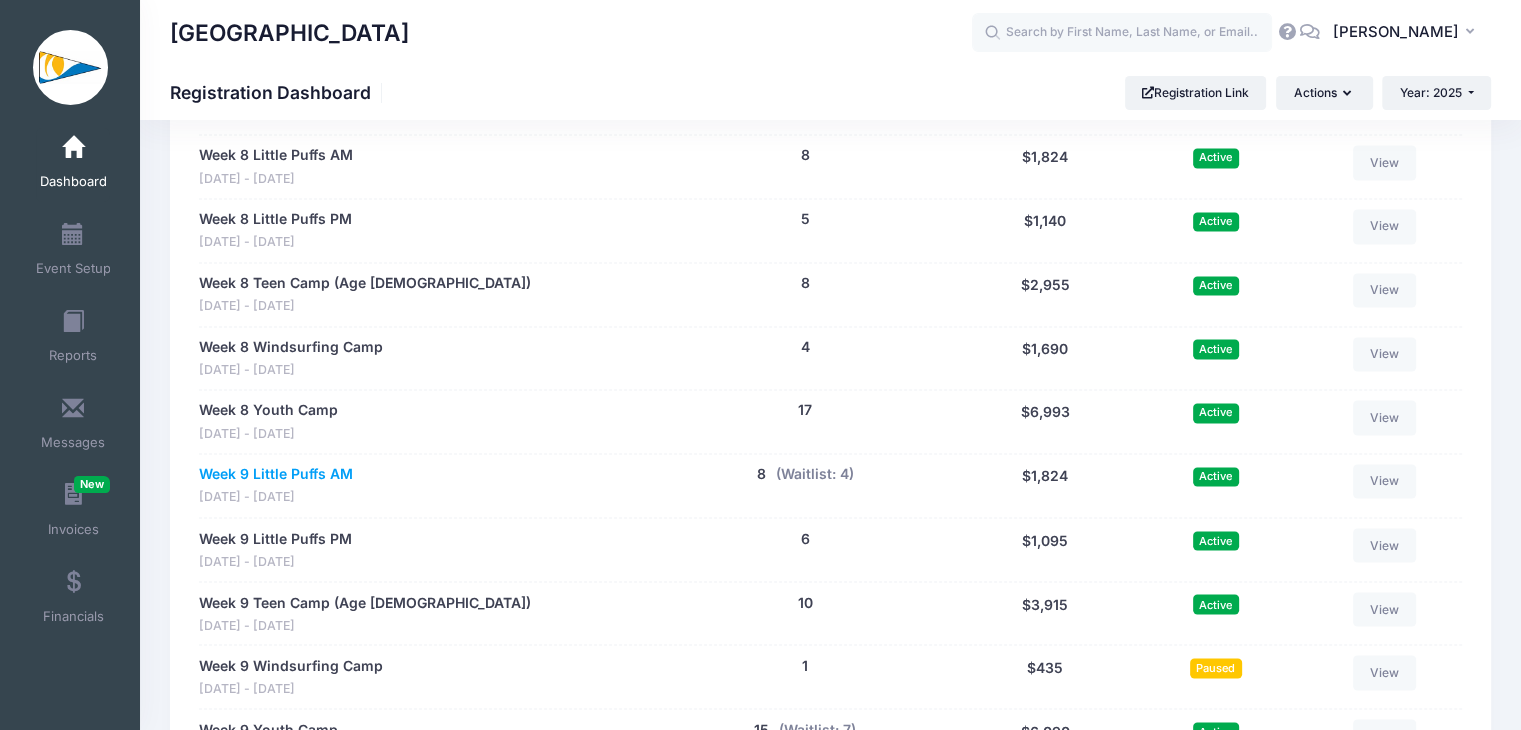 scroll, scrollTop: 3259, scrollLeft: 0, axis: vertical 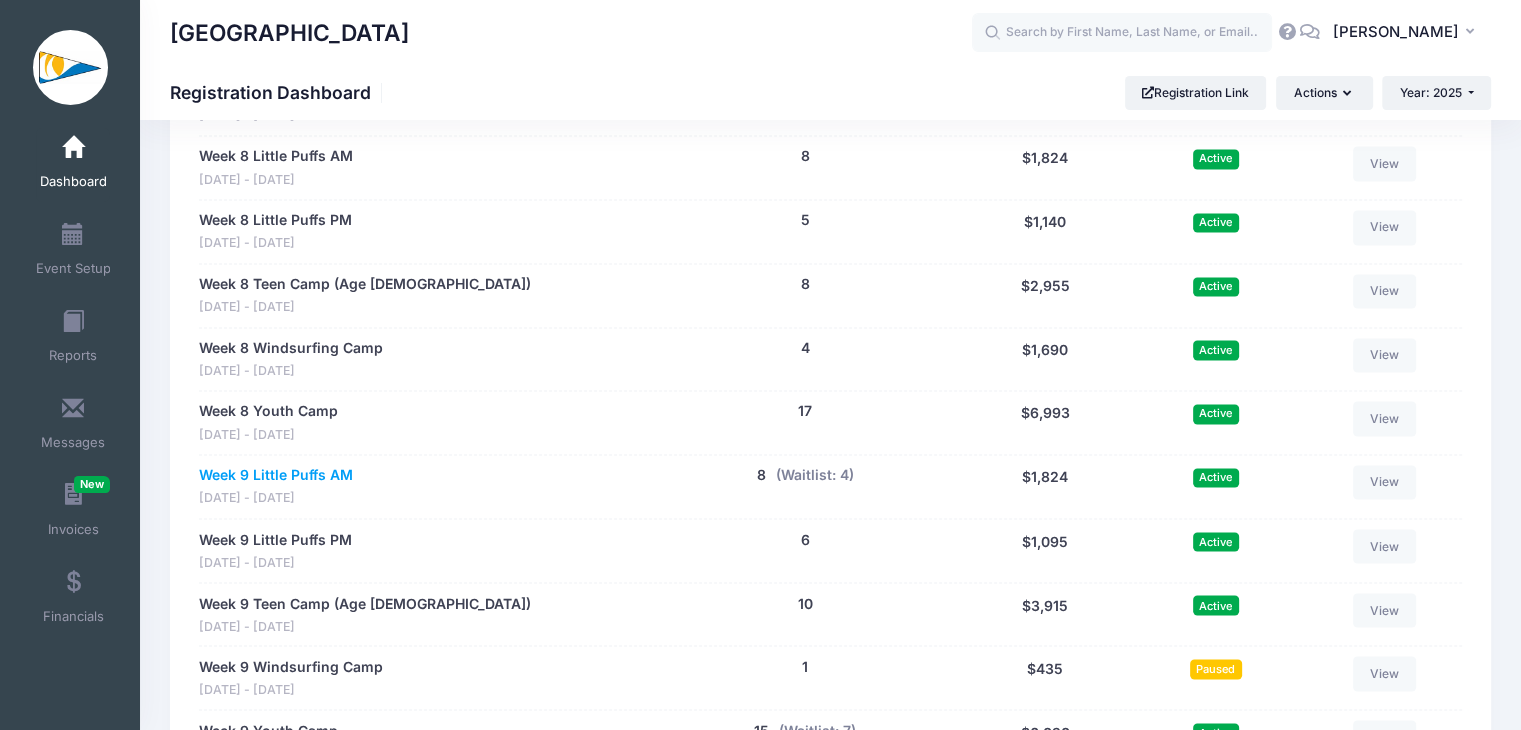 click on "Week 9 Little Puffs AM" at bounding box center (276, 475) 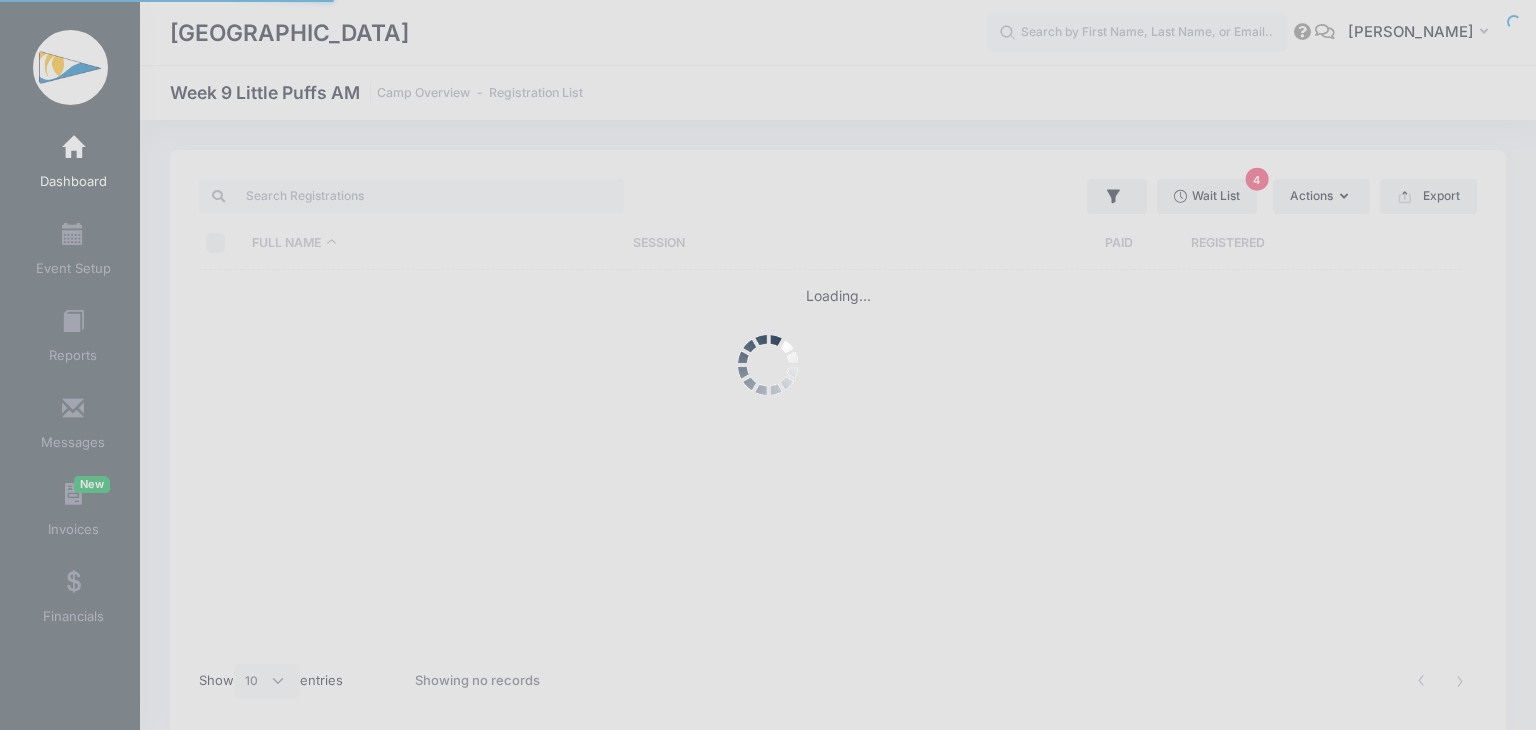 select on "10" 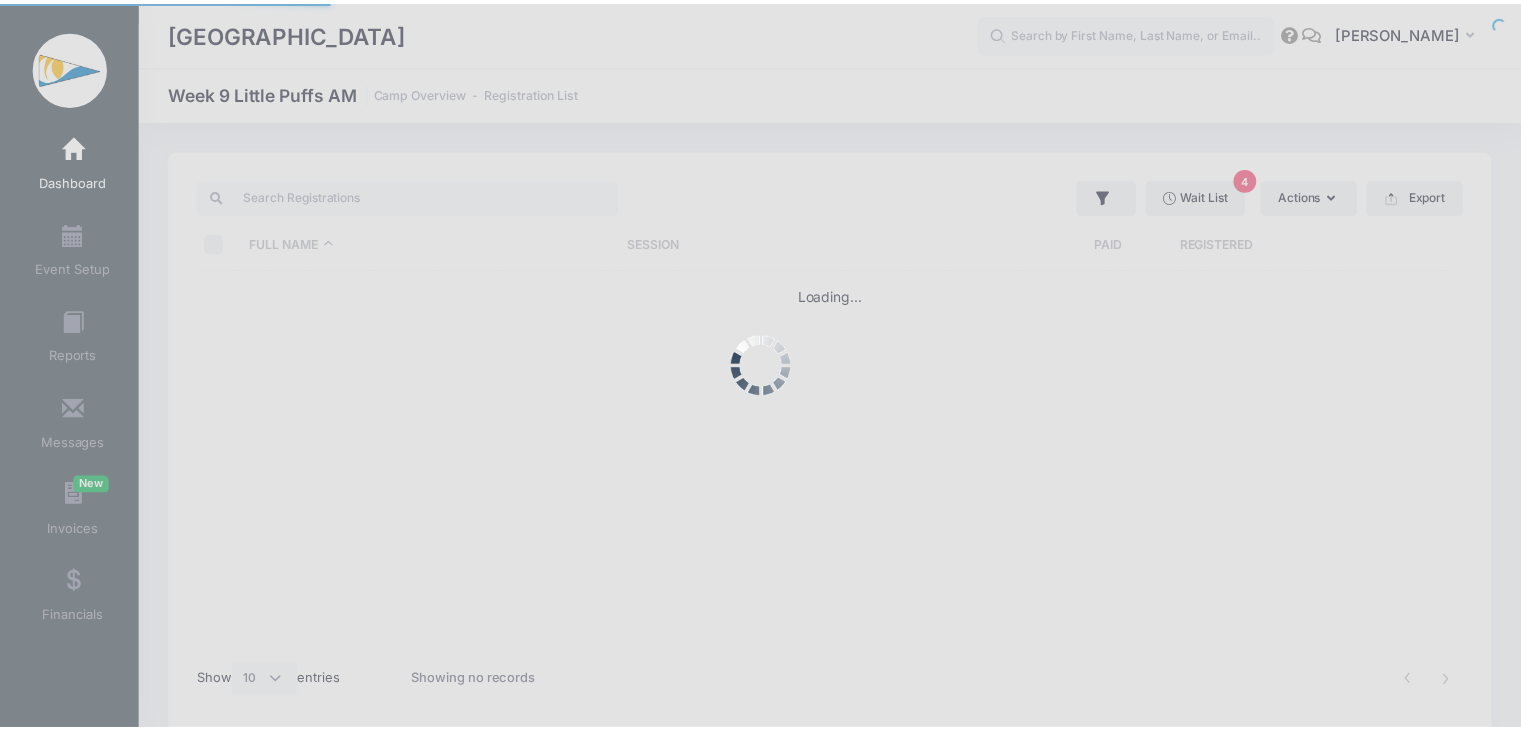 scroll, scrollTop: 0, scrollLeft: 0, axis: both 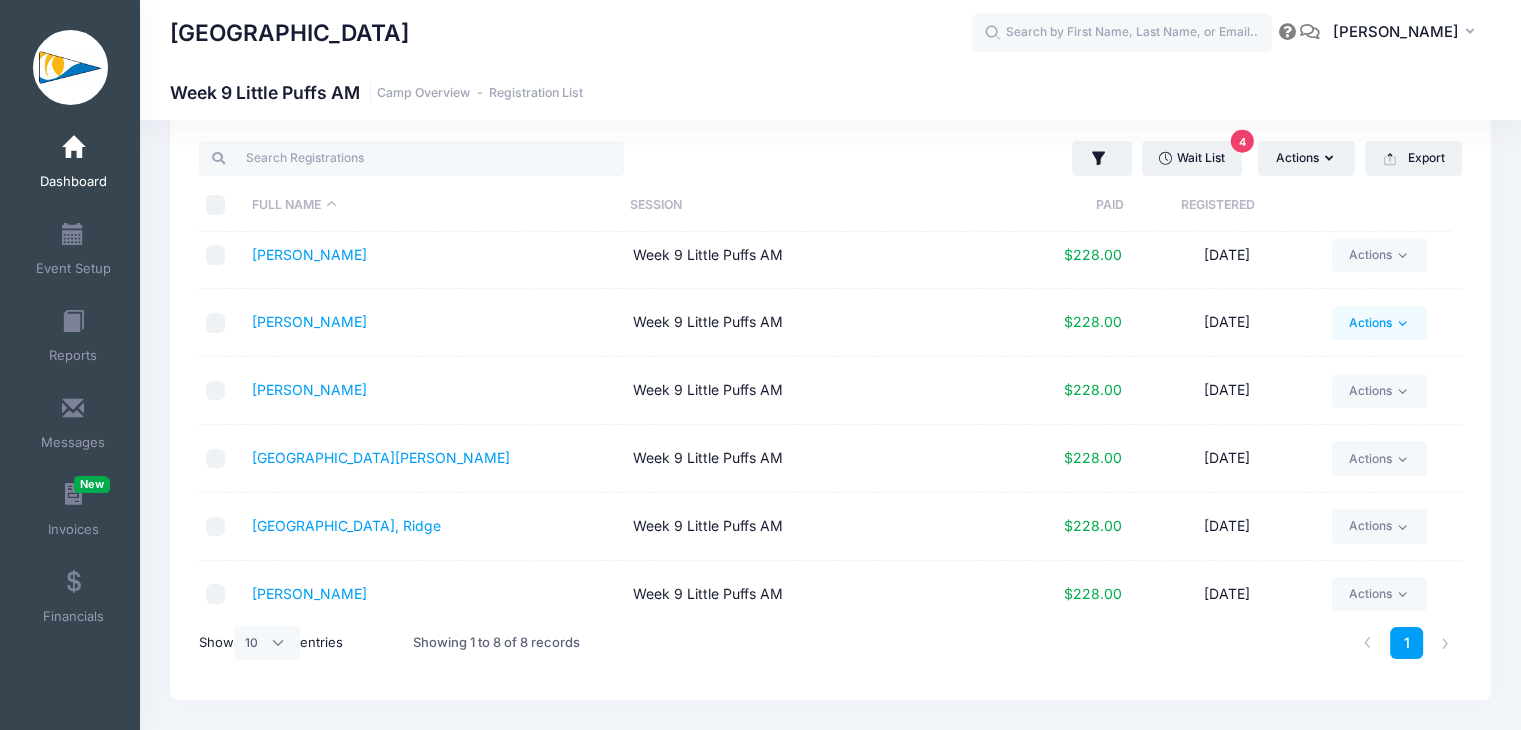 click on "Actions" at bounding box center [1379, 323] 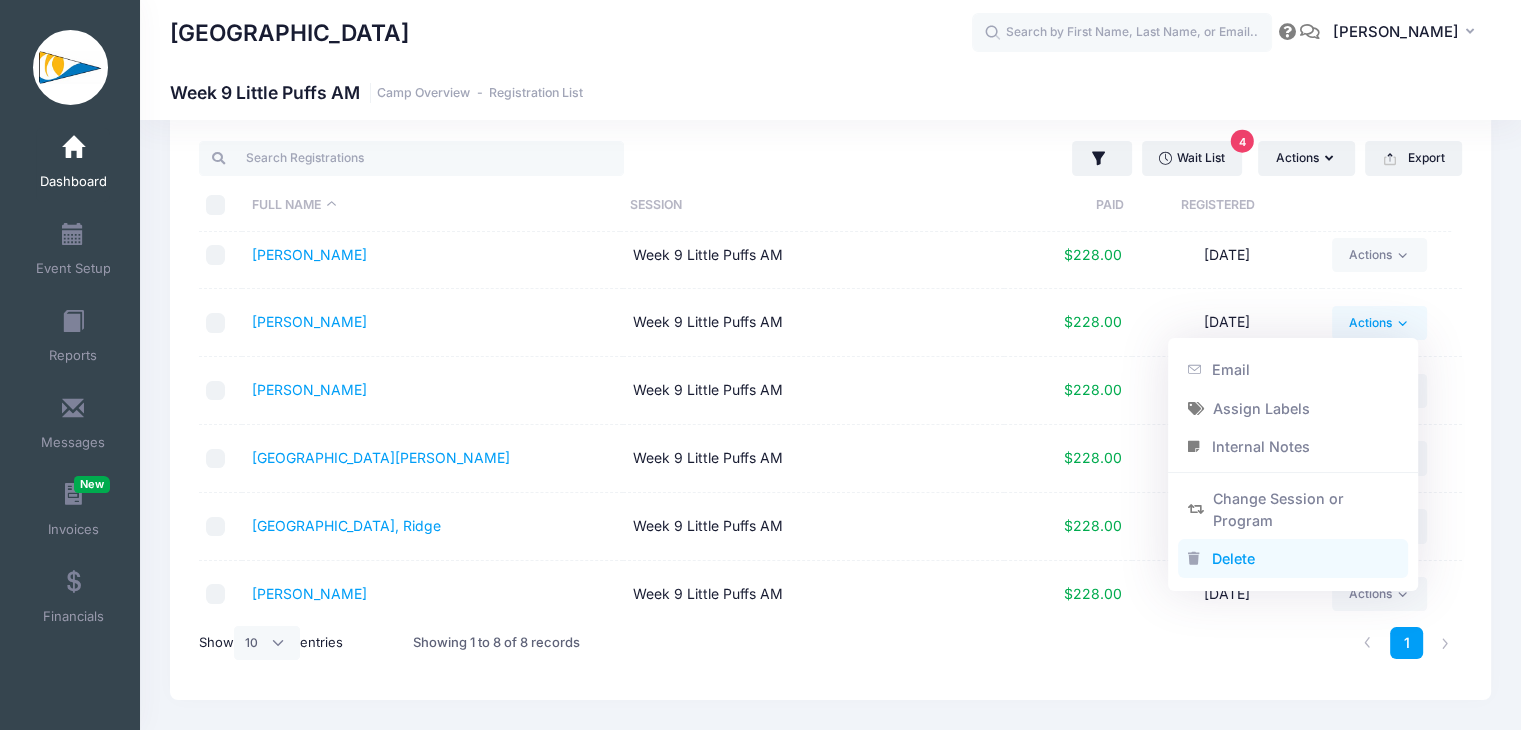 click on "Delete" at bounding box center [1293, 559] 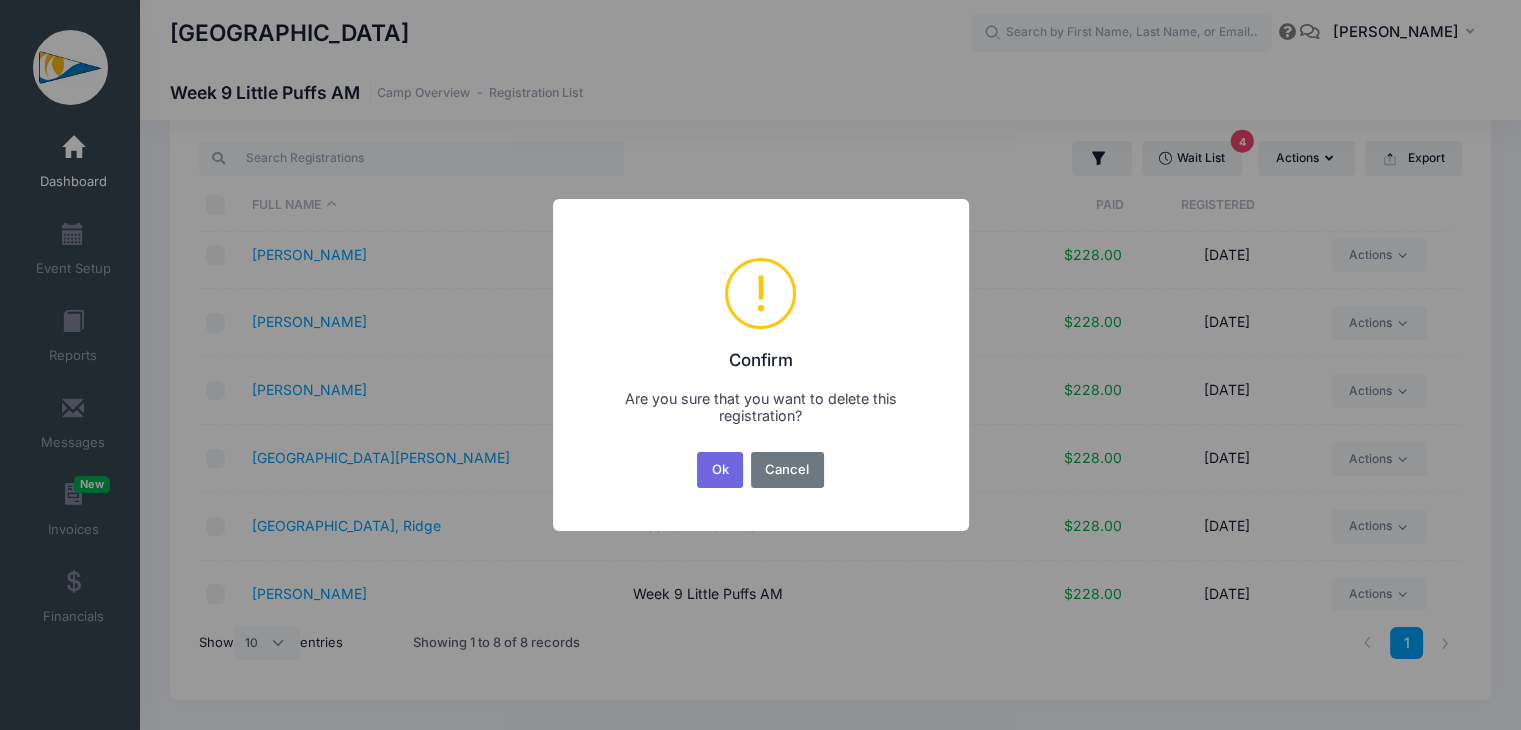 scroll, scrollTop: 0, scrollLeft: 0, axis: both 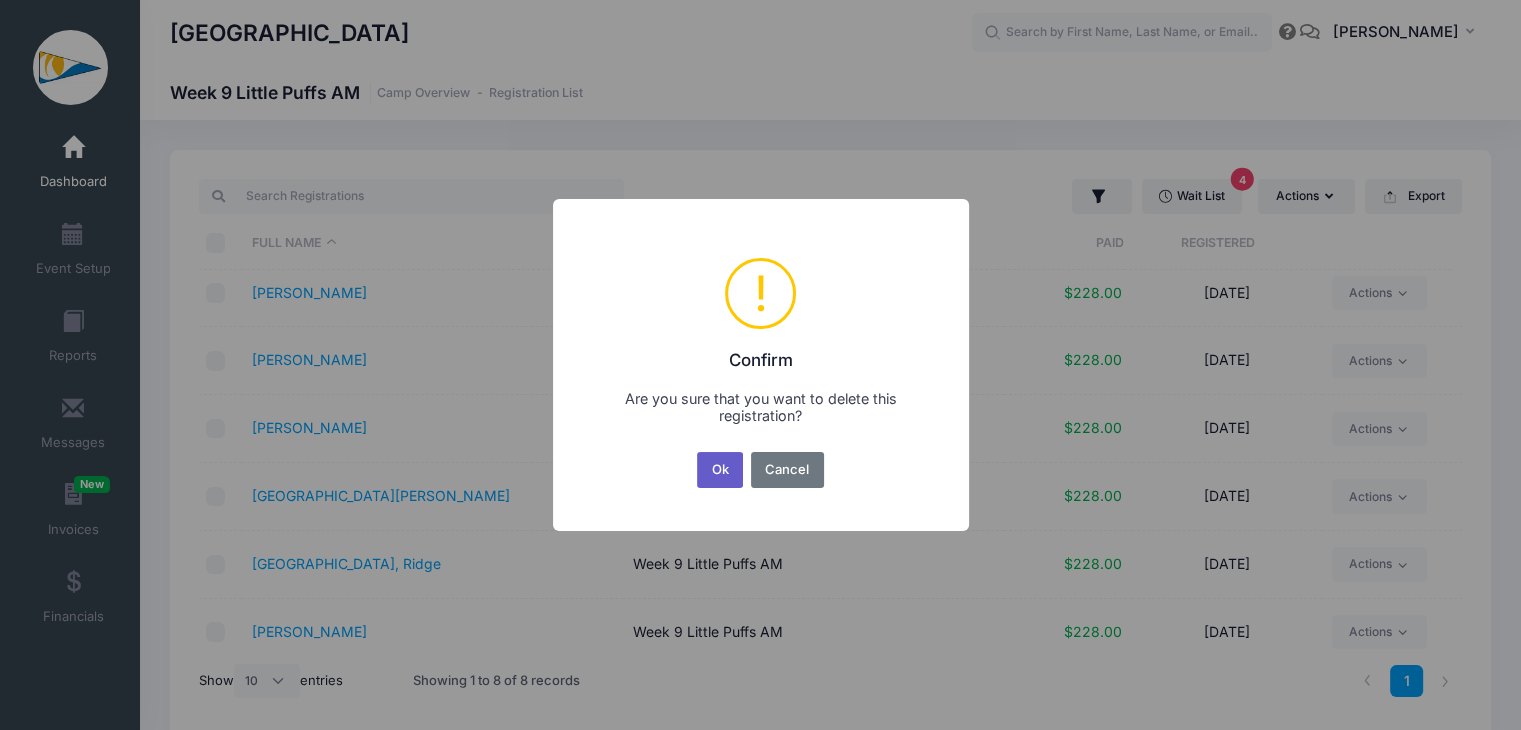click on "Ok" at bounding box center (720, 470) 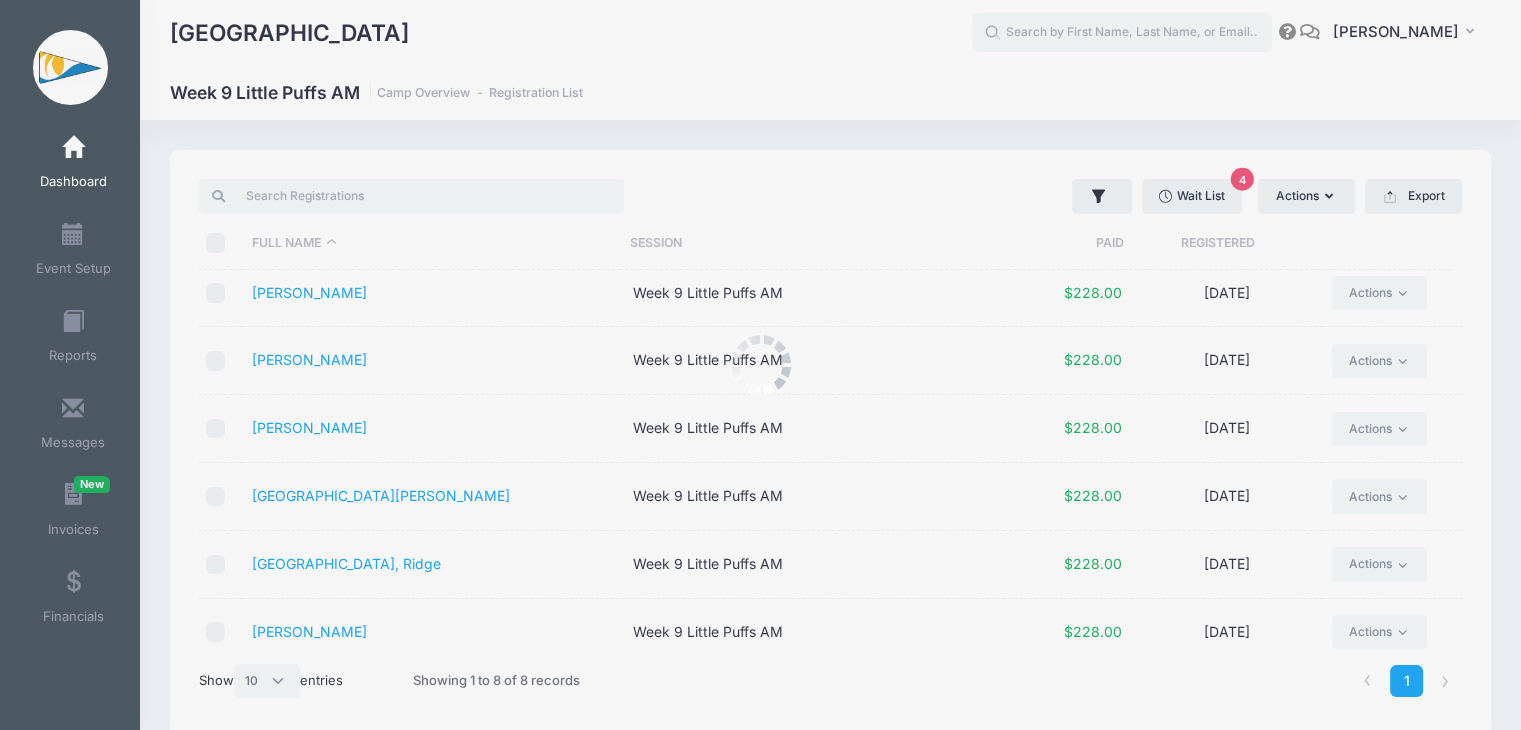 scroll, scrollTop: 0, scrollLeft: 0, axis: both 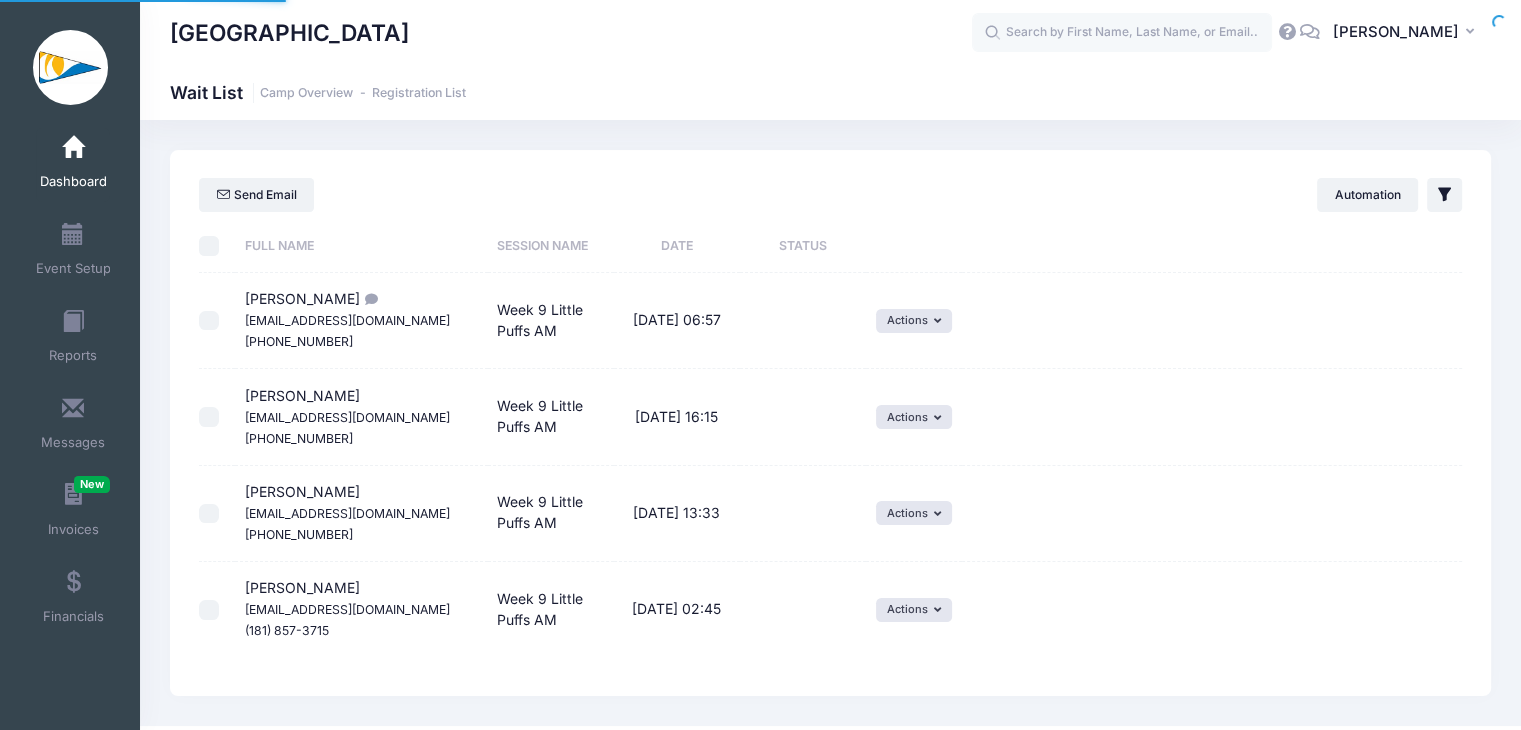 select on "50" 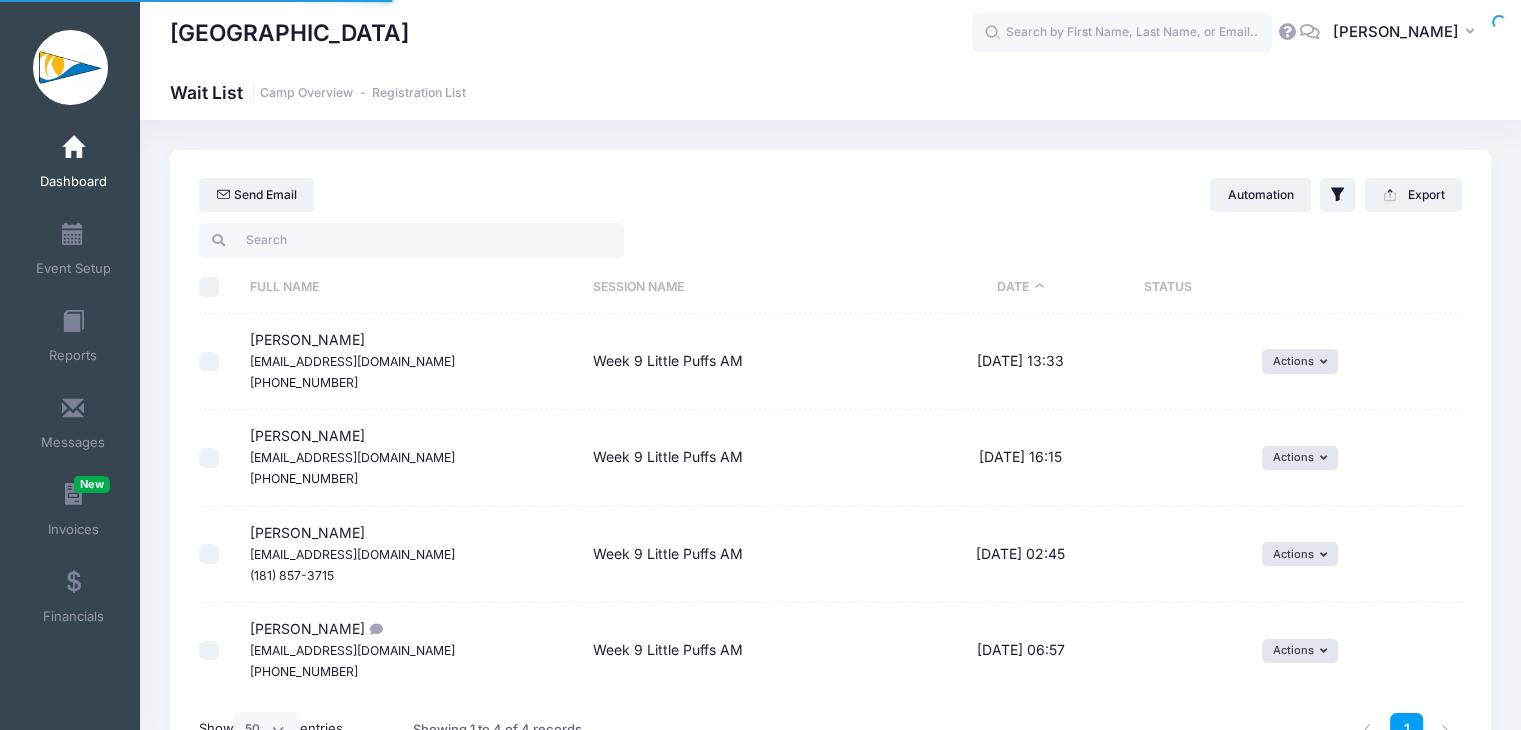 scroll, scrollTop: 0, scrollLeft: 0, axis: both 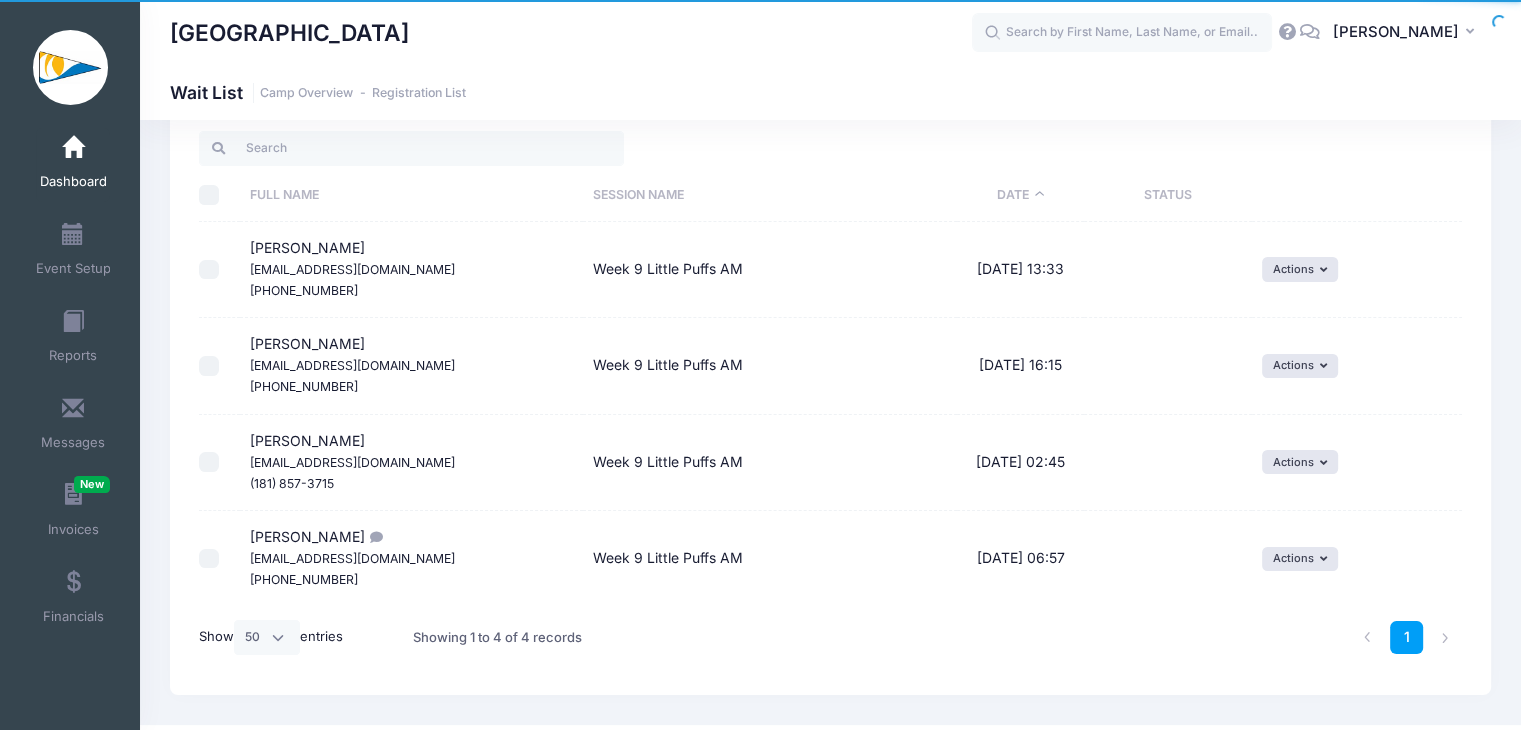 click at bounding box center [209, 366] 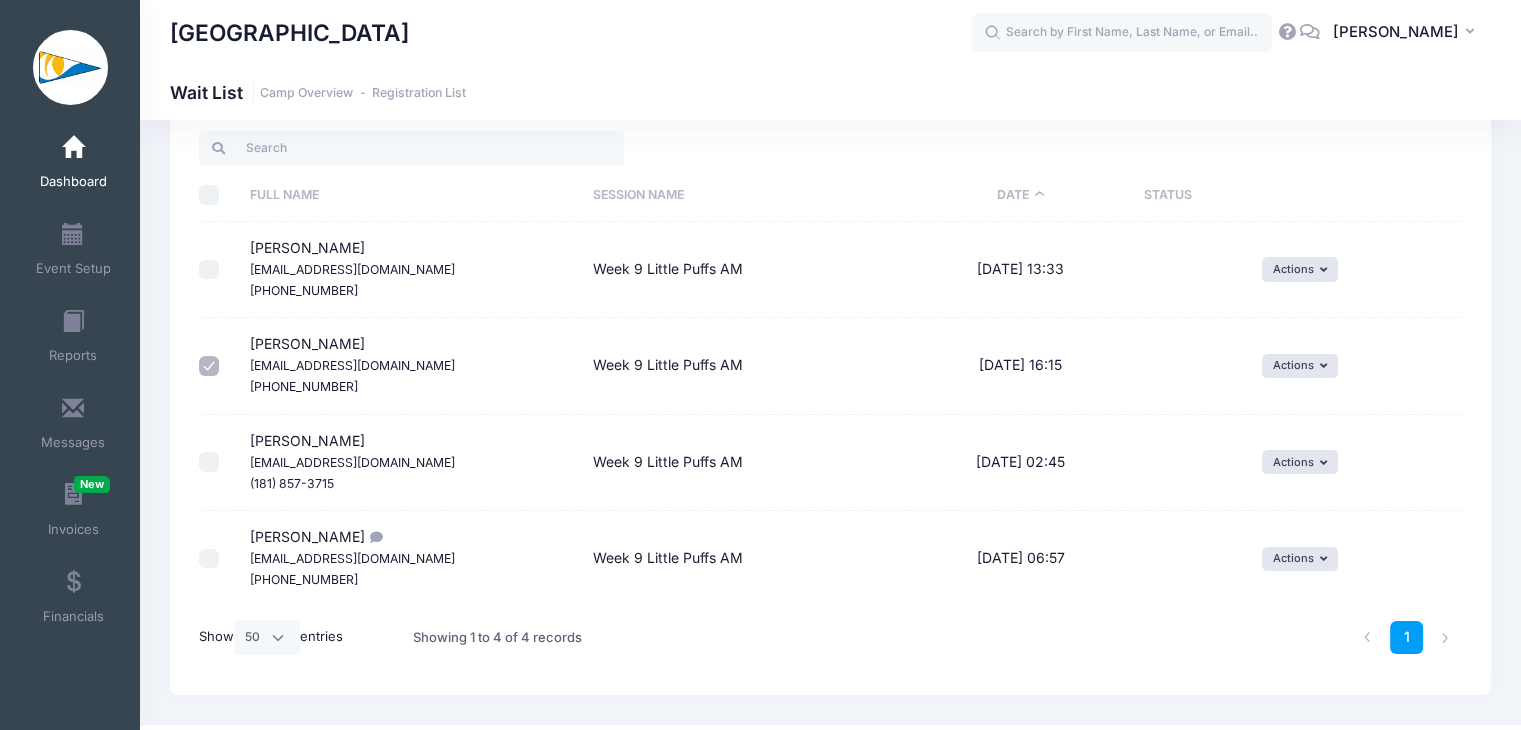 scroll, scrollTop: 0, scrollLeft: 0, axis: both 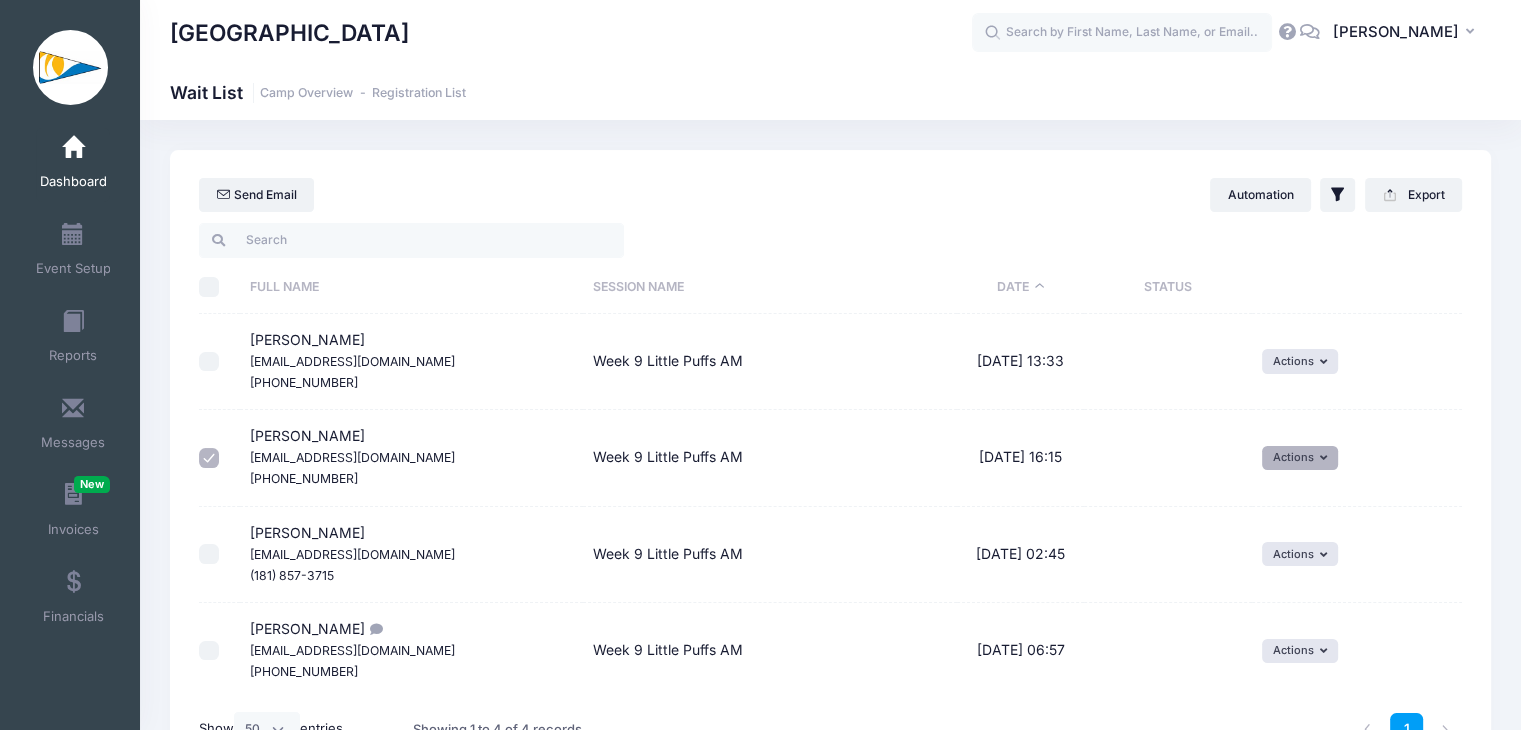 click on "Actions" at bounding box center (1300, 458) 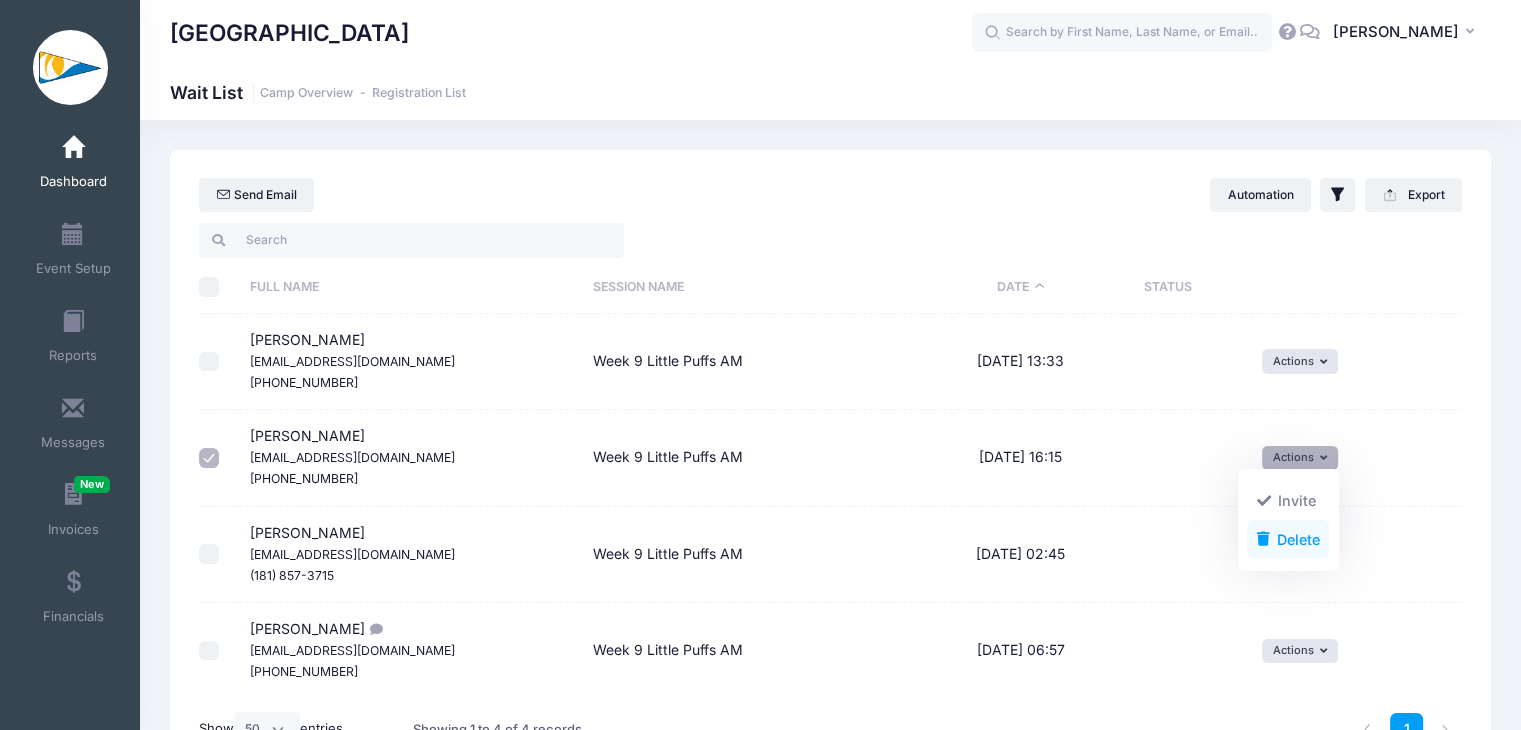 click at bounding box center (1263, 539) 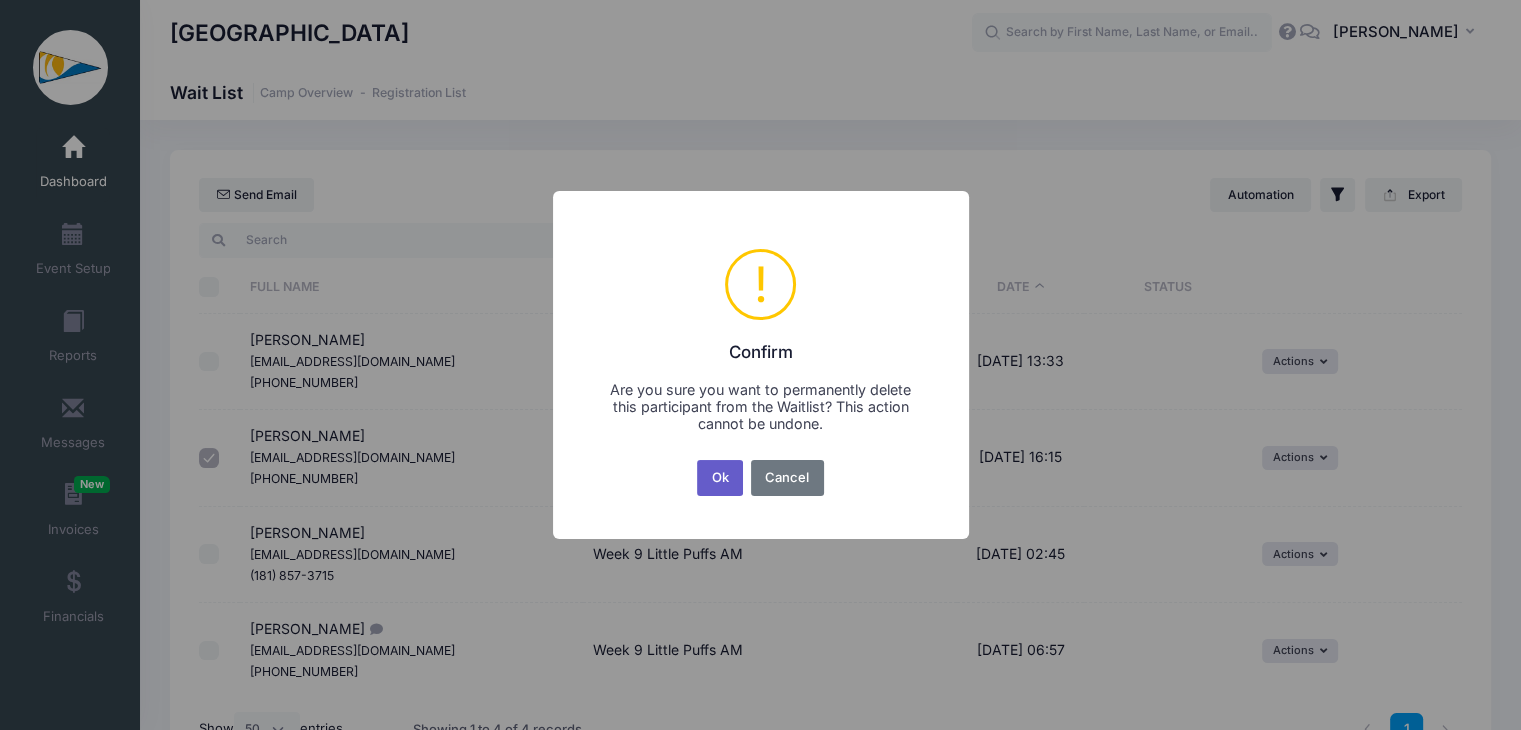 click on "Ok" at bounding box center [720, 478] 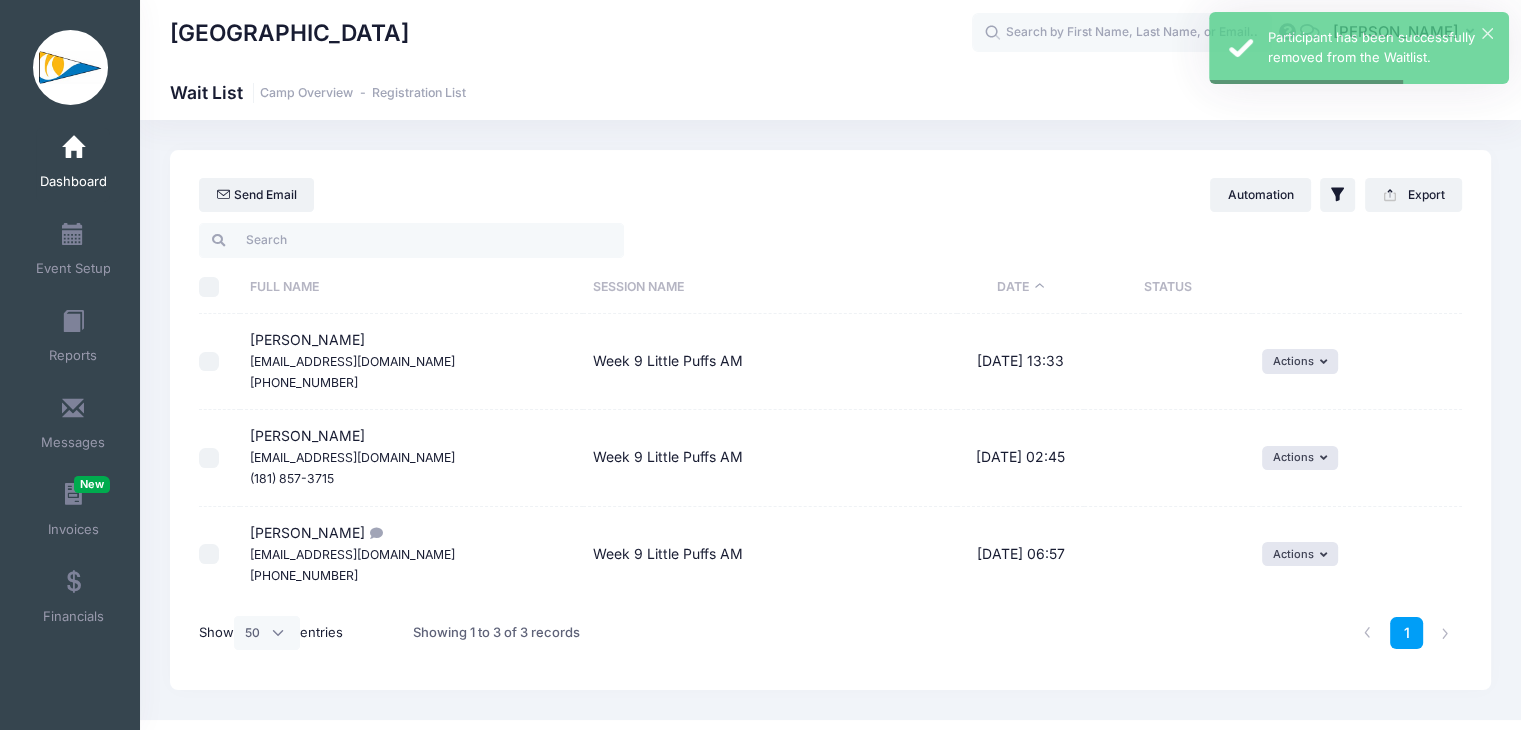 click on "Dashboard" at bounding box center [73, 165] 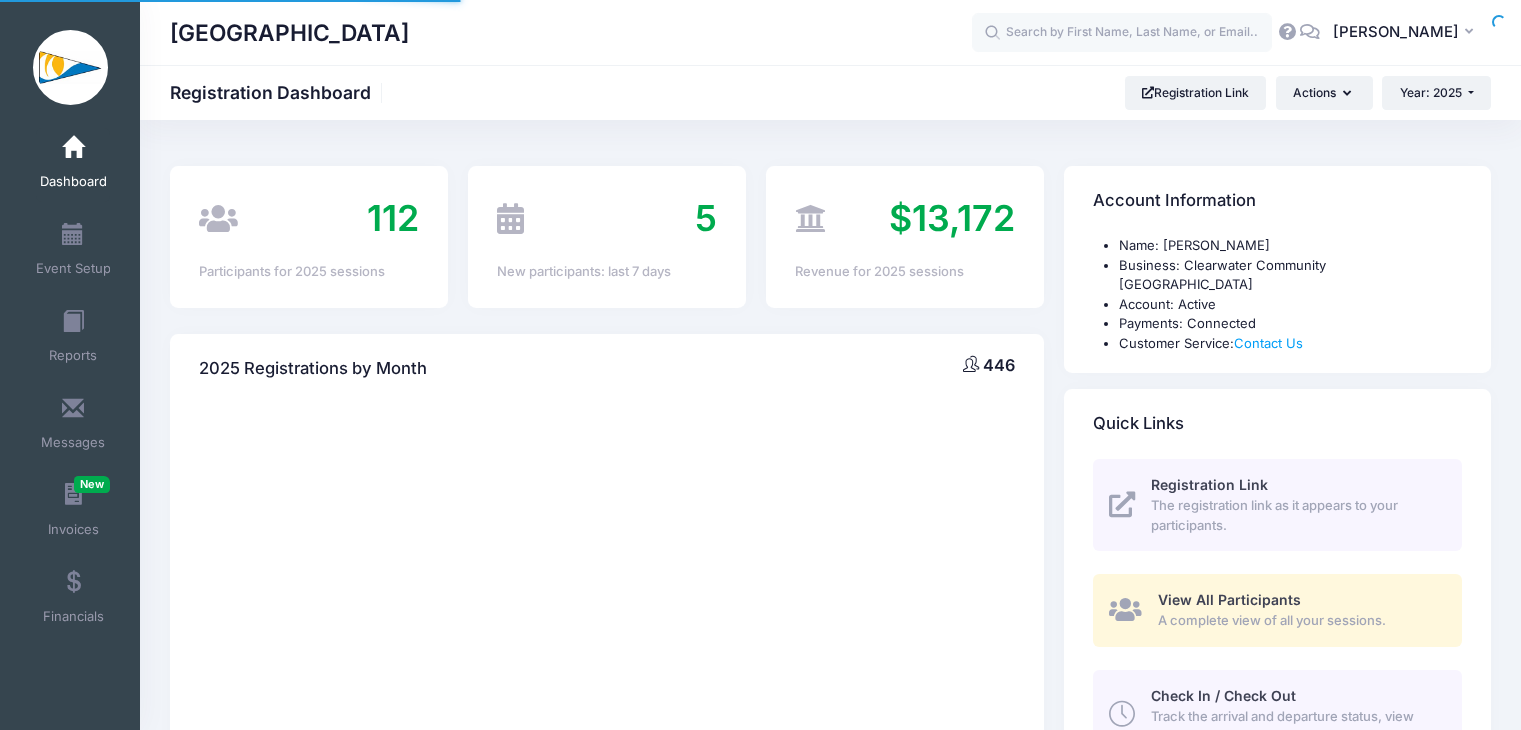 scroll, scrollTop: 0, scrollLeft: 0, axis: both 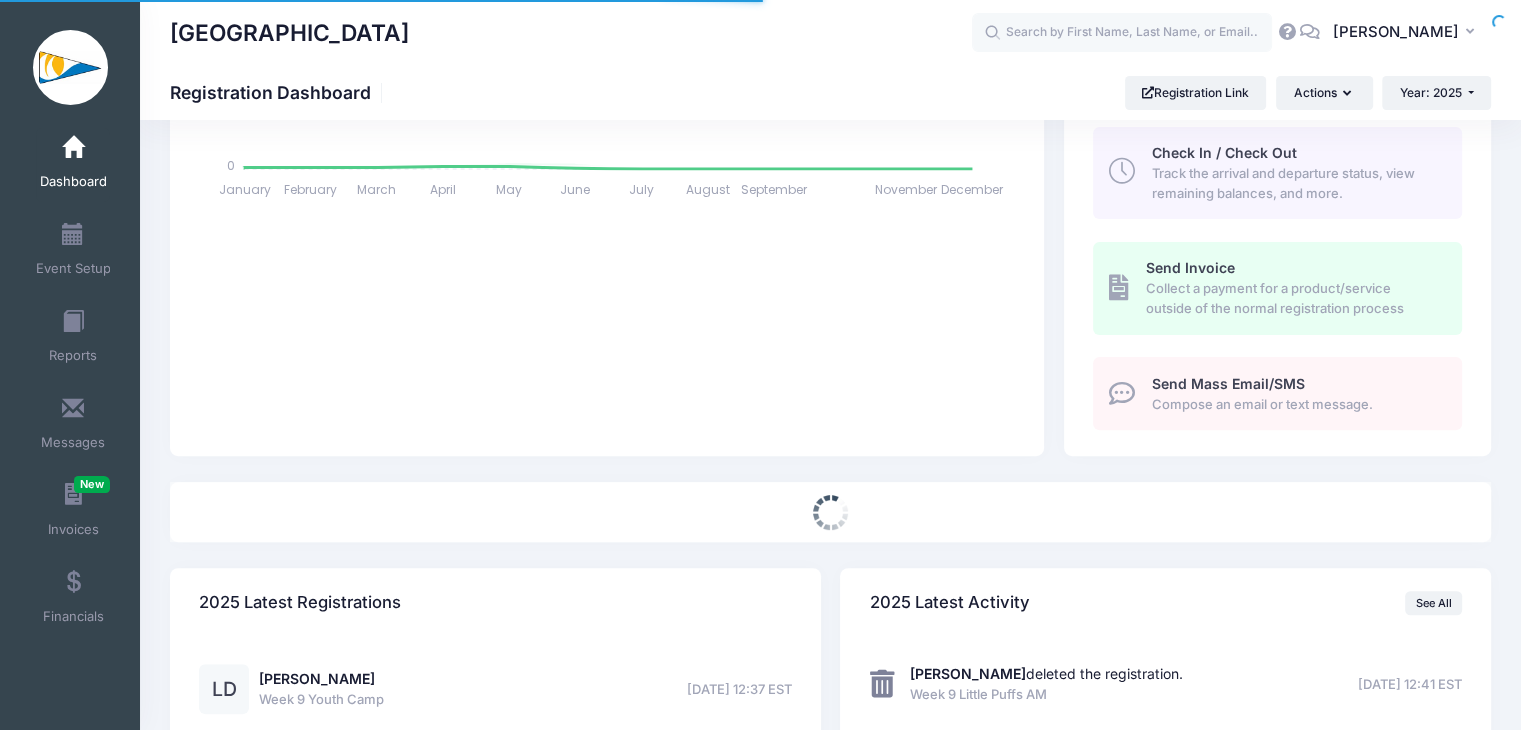 select 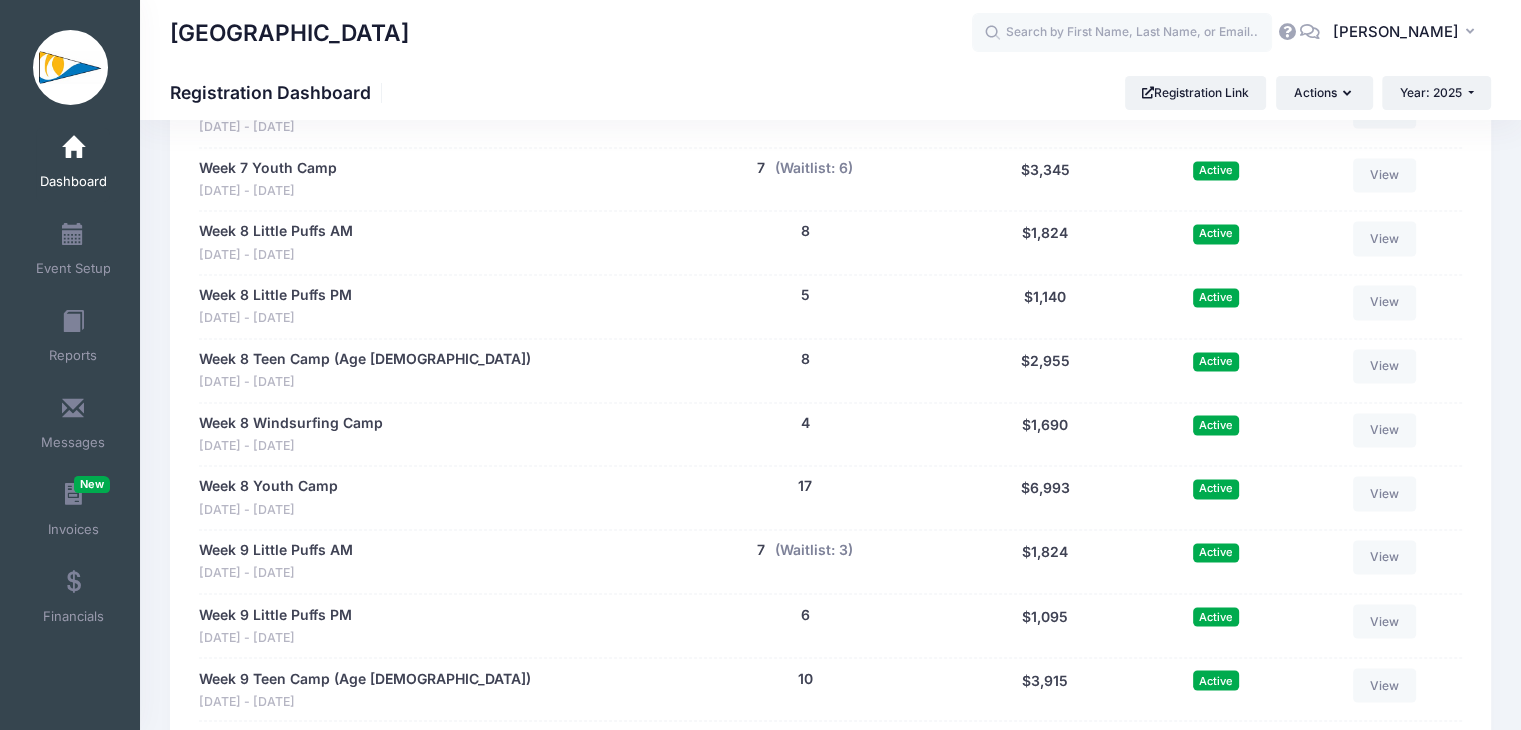 scroll, scrollTop: 3202, scrollLeft: 0, axis: vertical 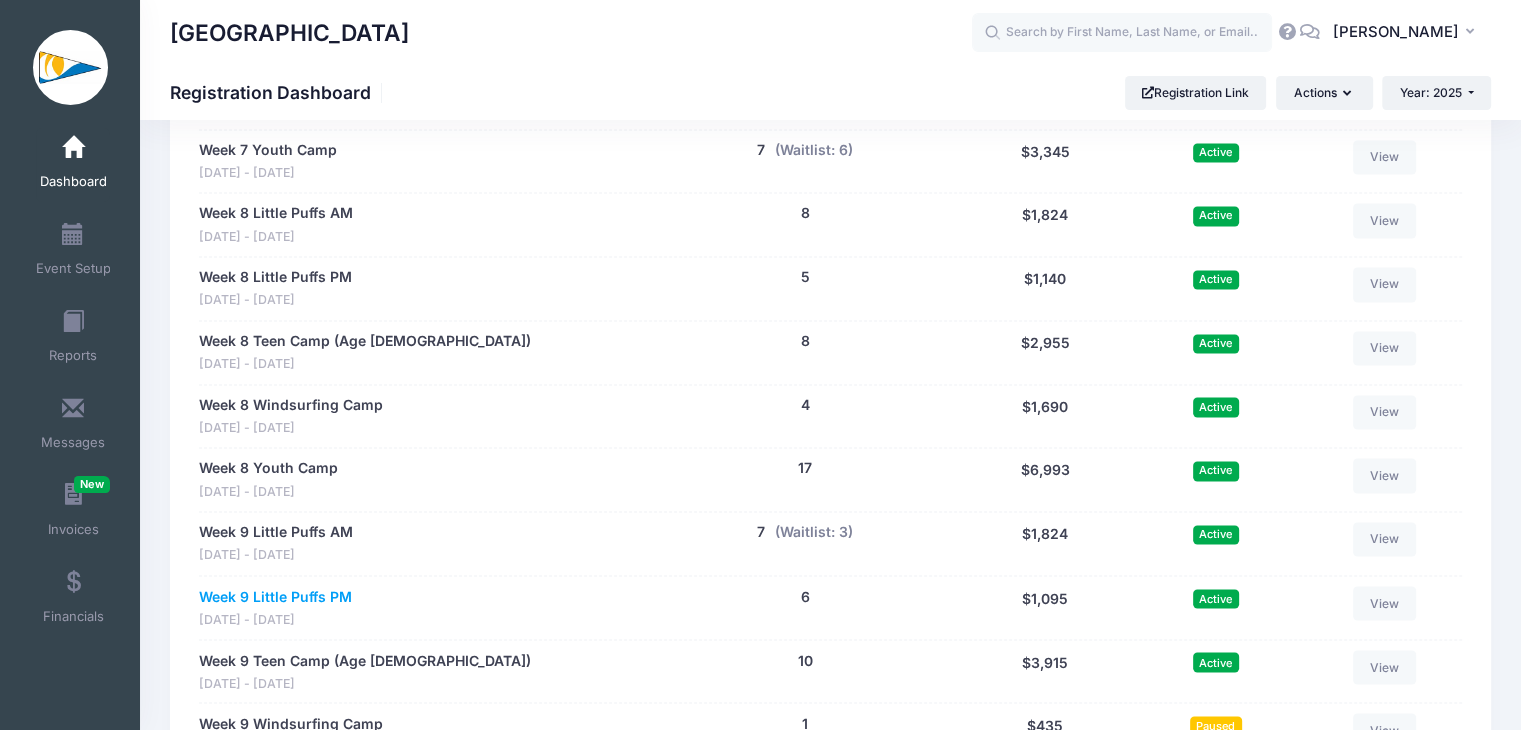 click on "Week 9 Little Puffs PM" at bounding box center (275, 596) 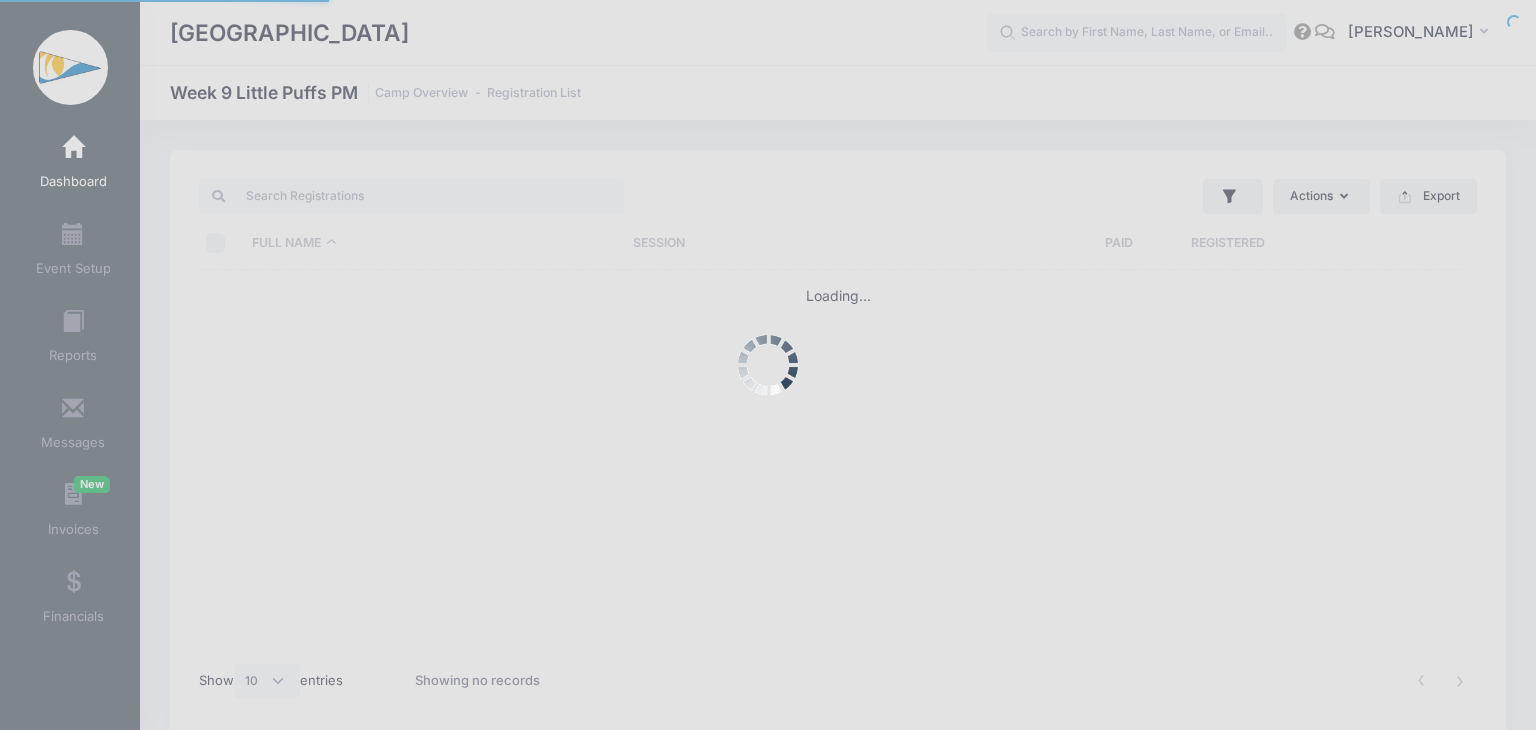 select on "10" 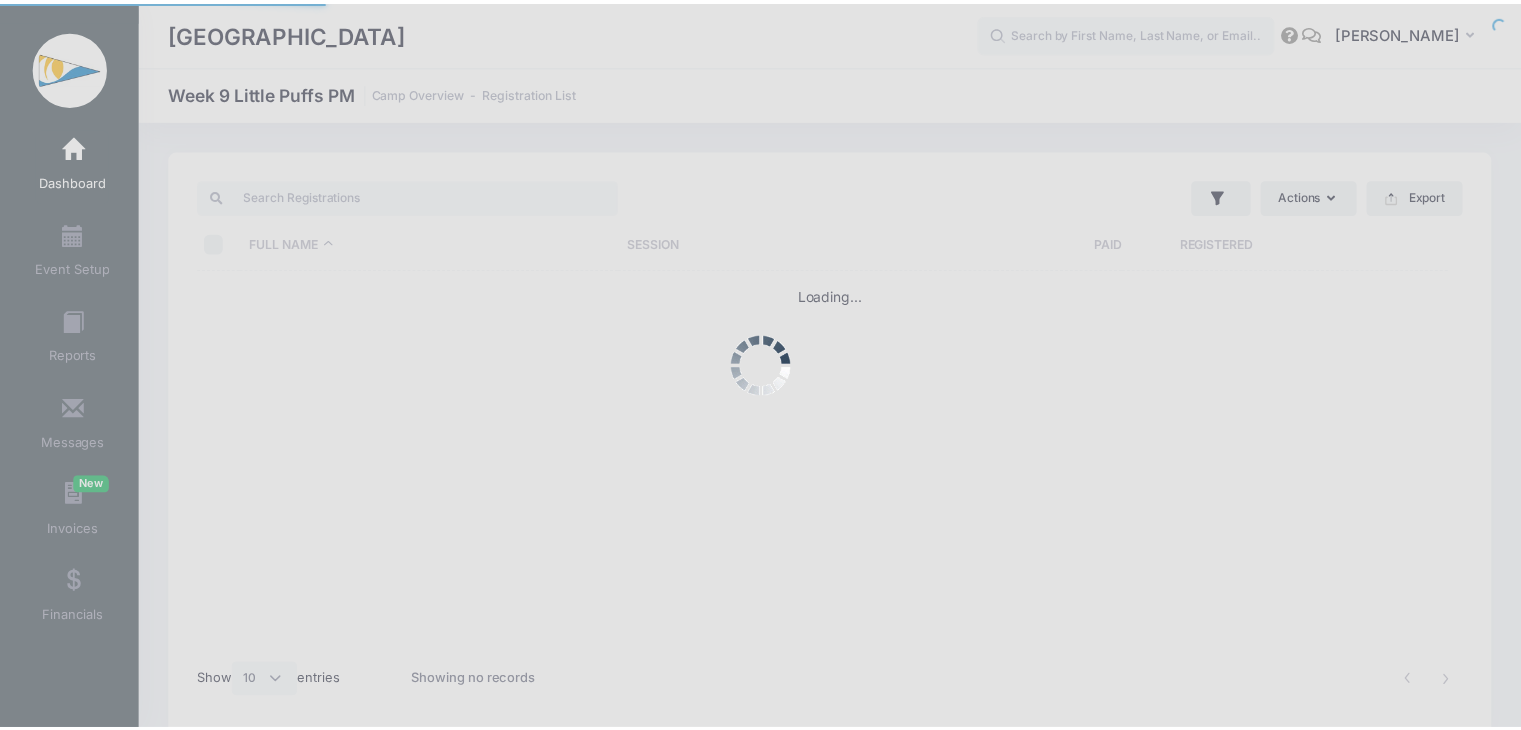 scroll, scrollTop: 0, scrollLeft: 0, axis: both 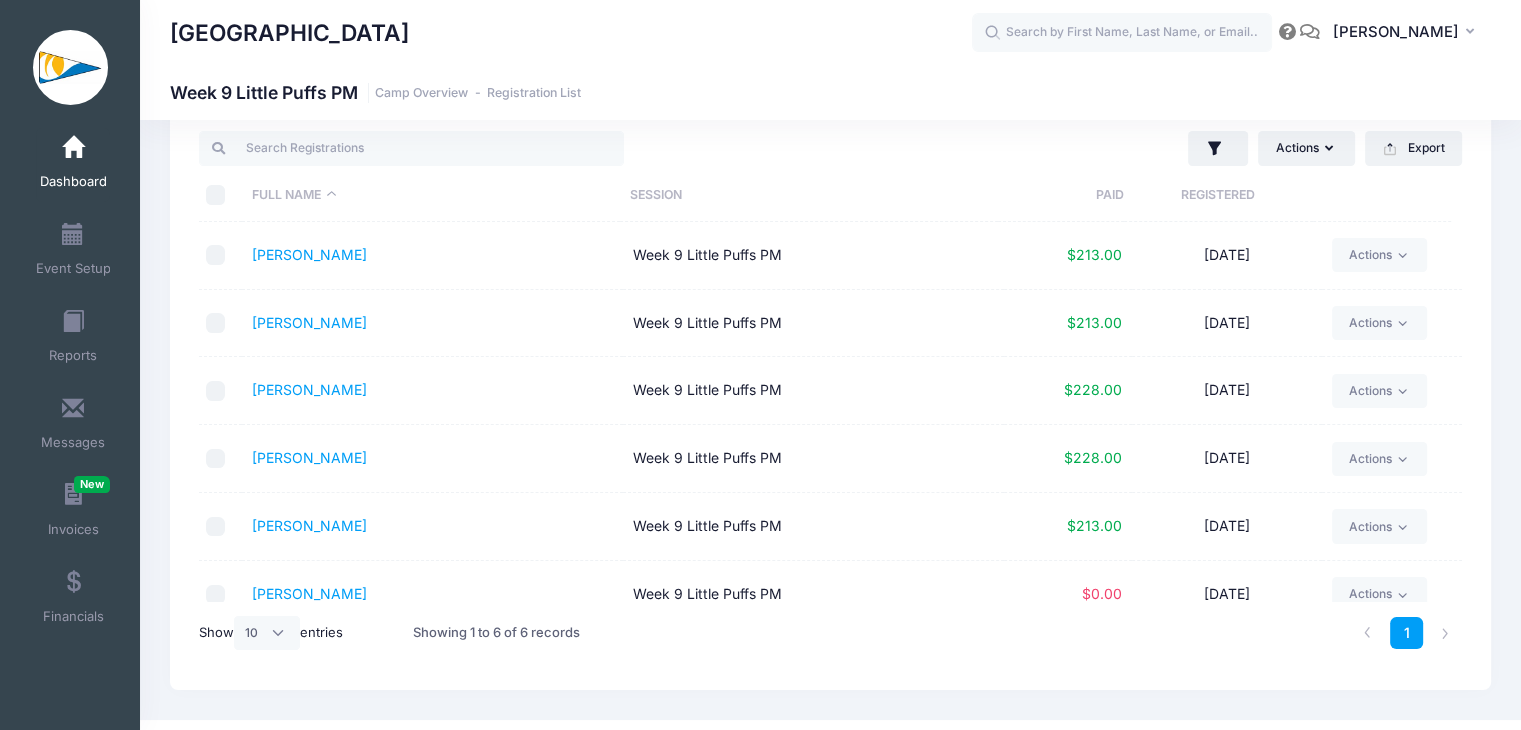 click at bounding box center (216, 323) 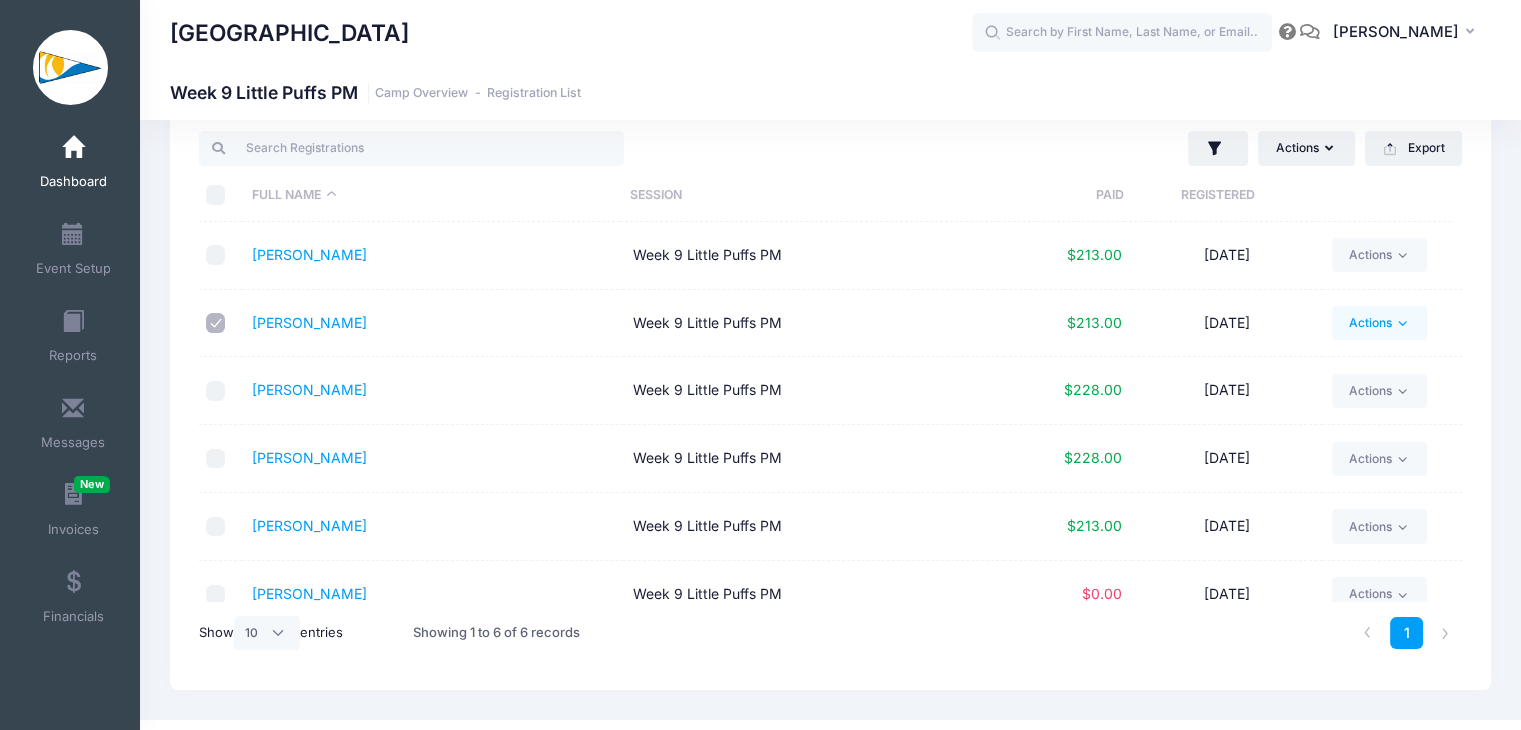 click on "Actions" at bounding box center (1379, 323) 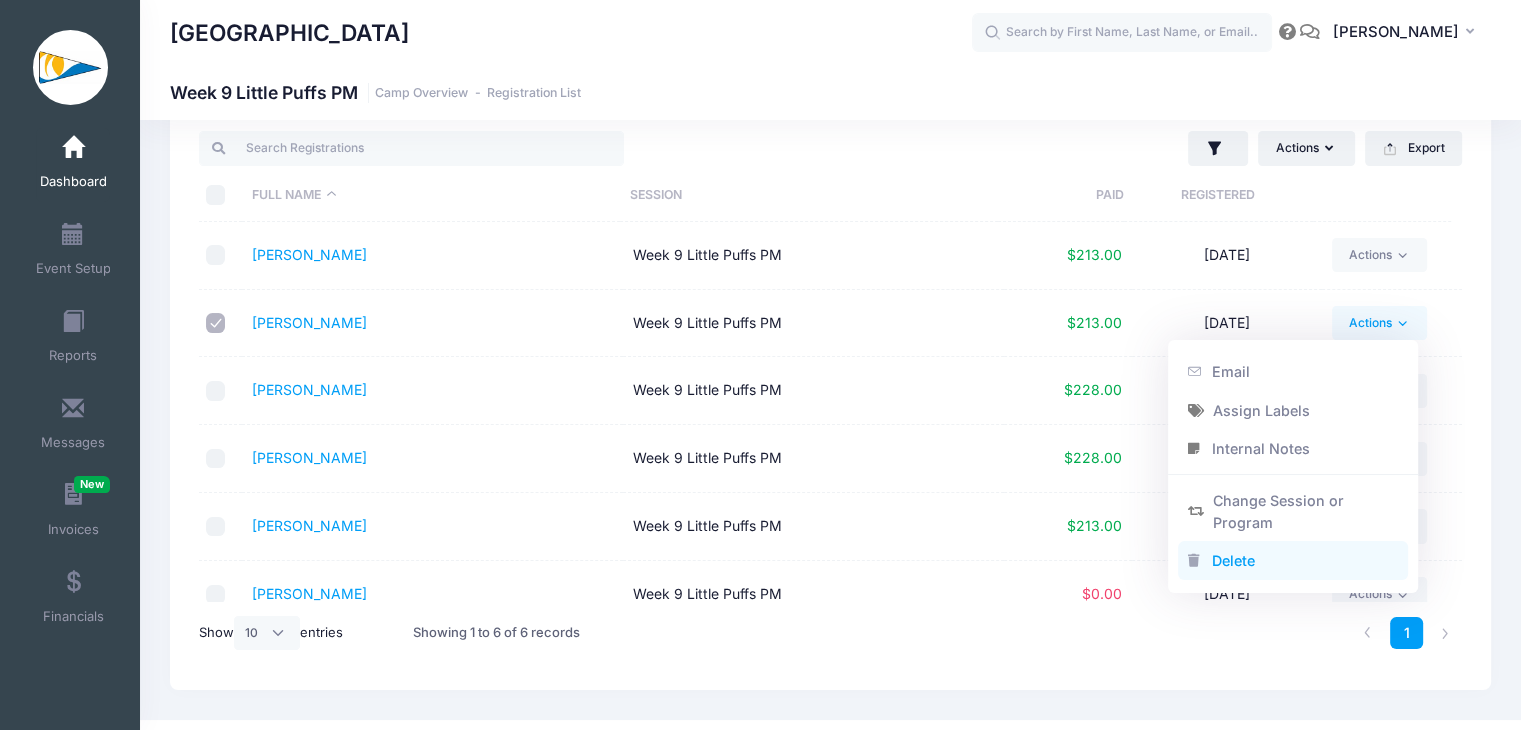 click on "Delete" at bounding box center [1293, 561] 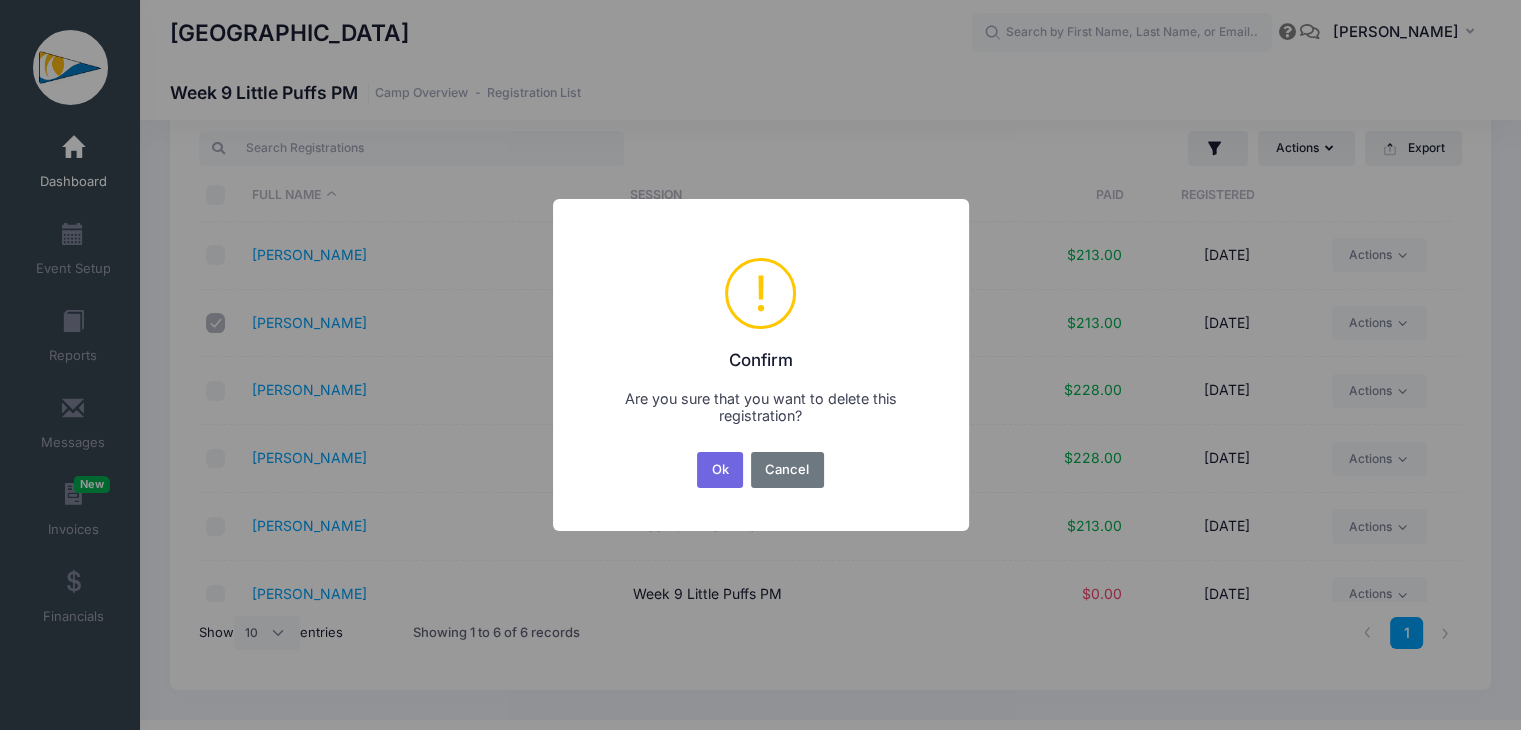 scroll, scrollTop: 0, scrollLeft: 0, axis: both 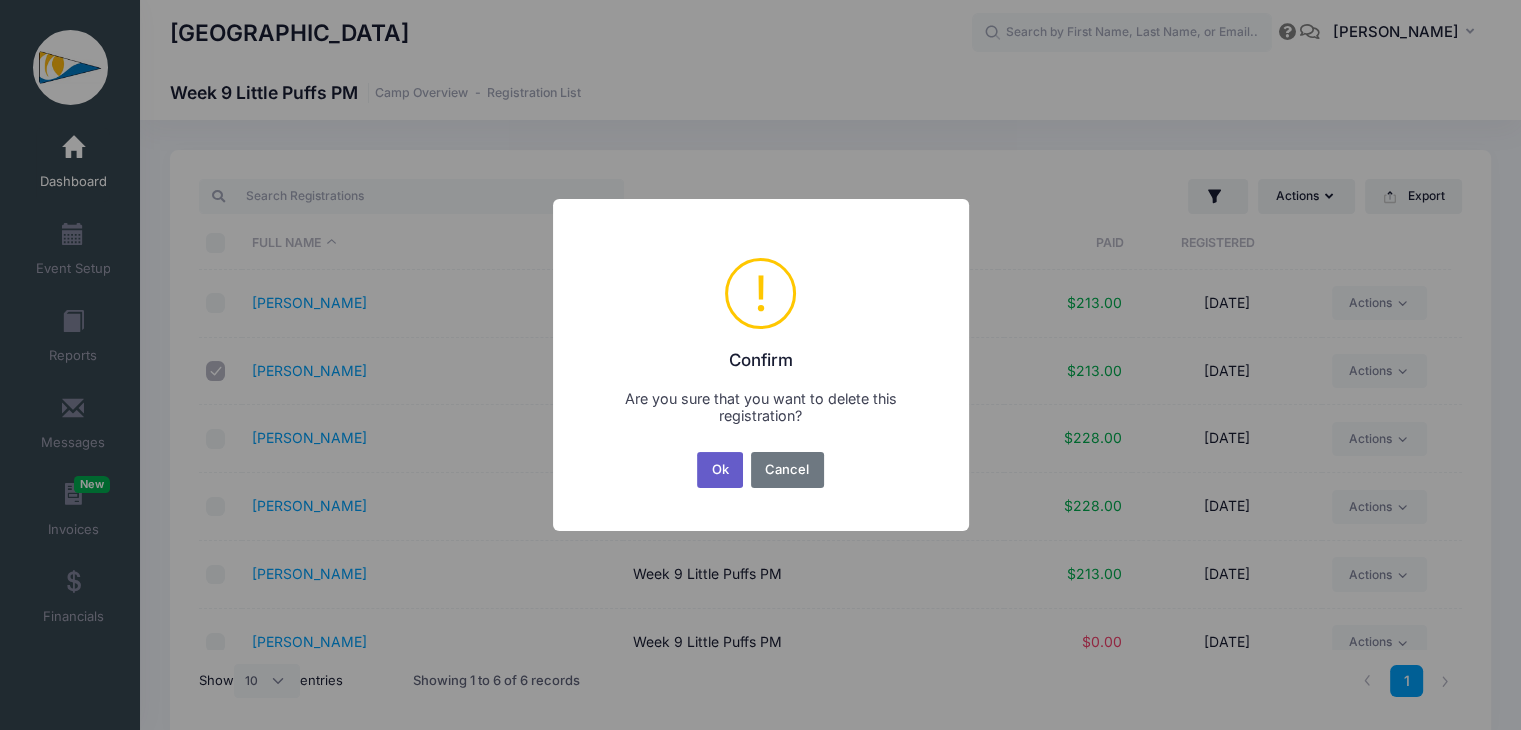 click on "Ok" at bounding box center (720, 470) 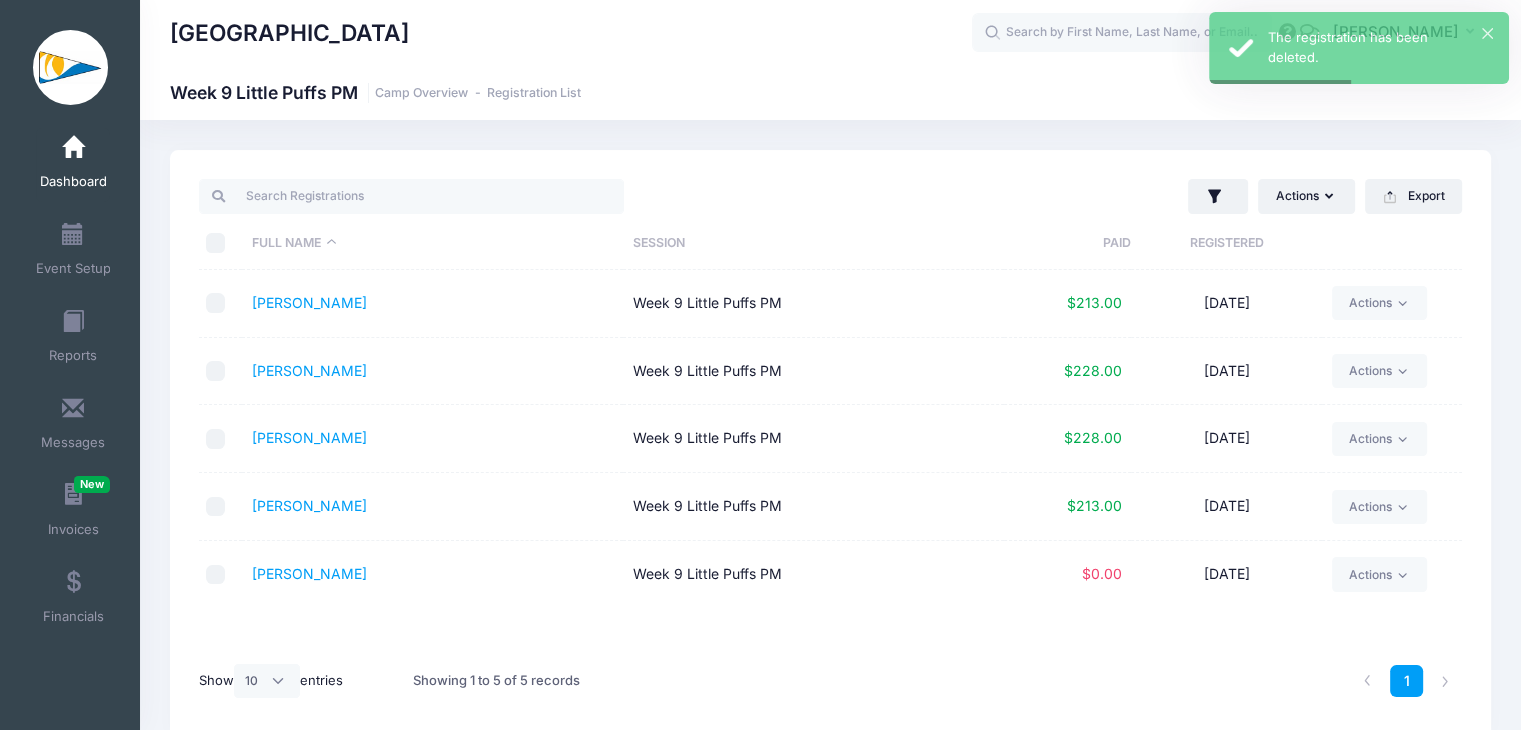click at bounding box center (73, 148) 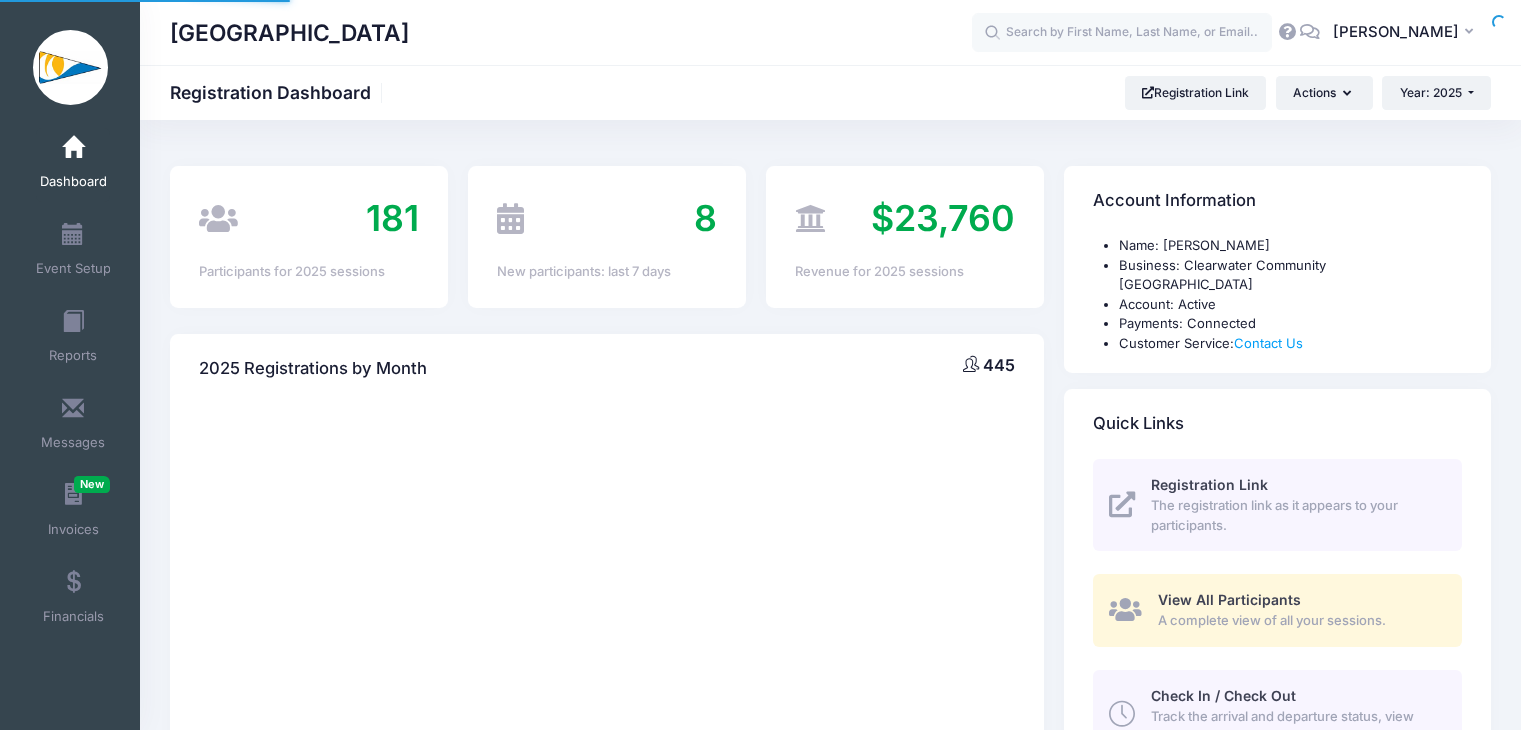 scroll, scrollTop: 0, scrollLeft: 0, axis: both 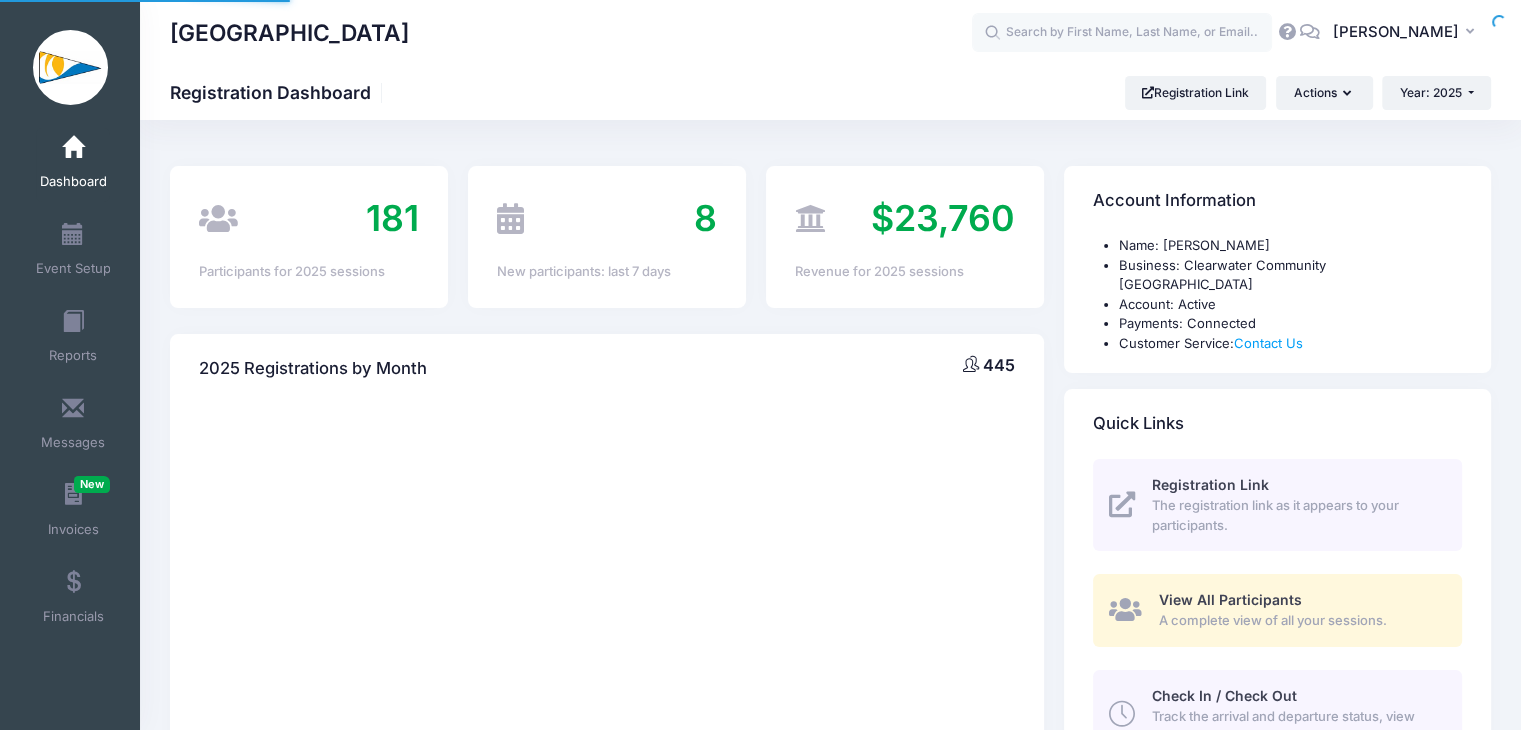 select 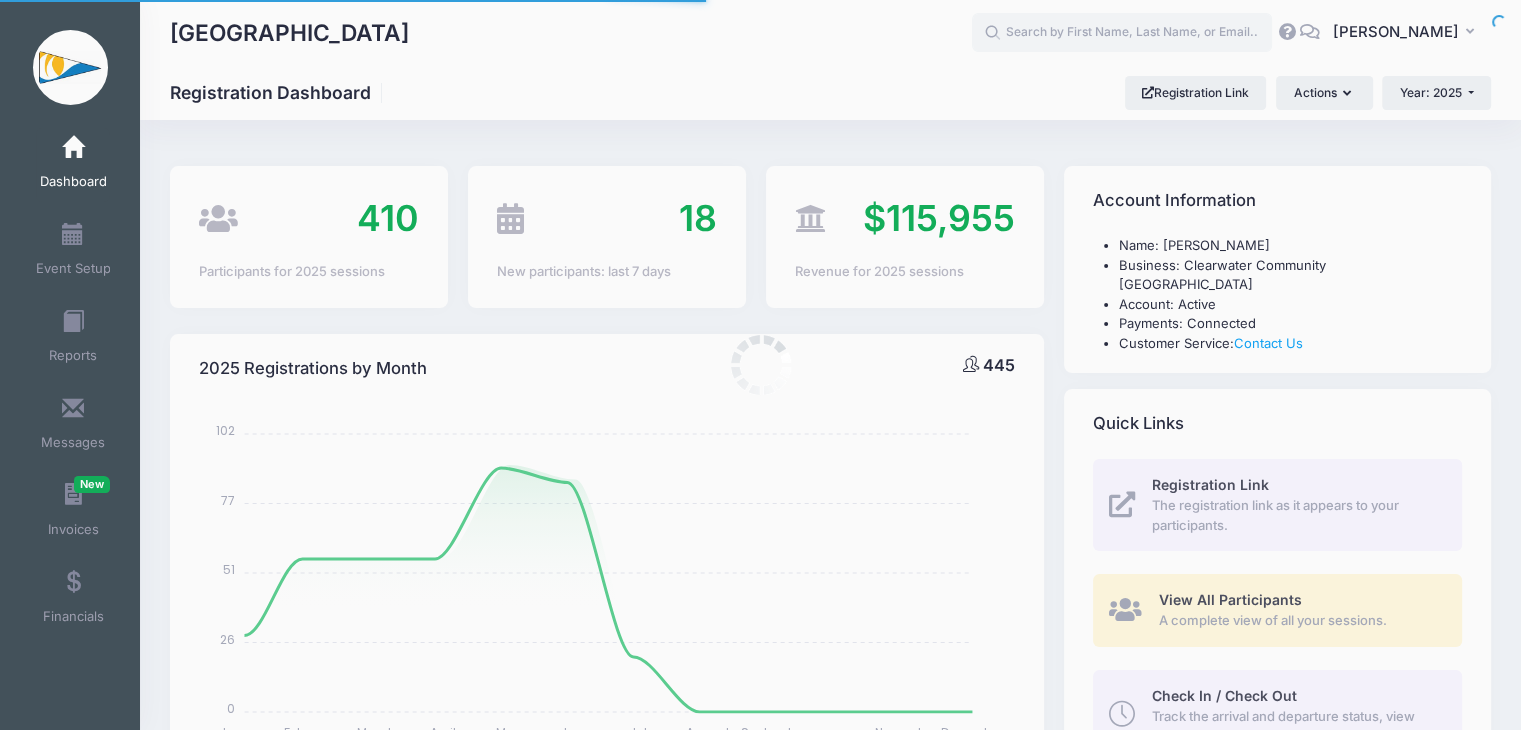 scroll, scrollTop: 0, scrollLeft: 0, axis: both 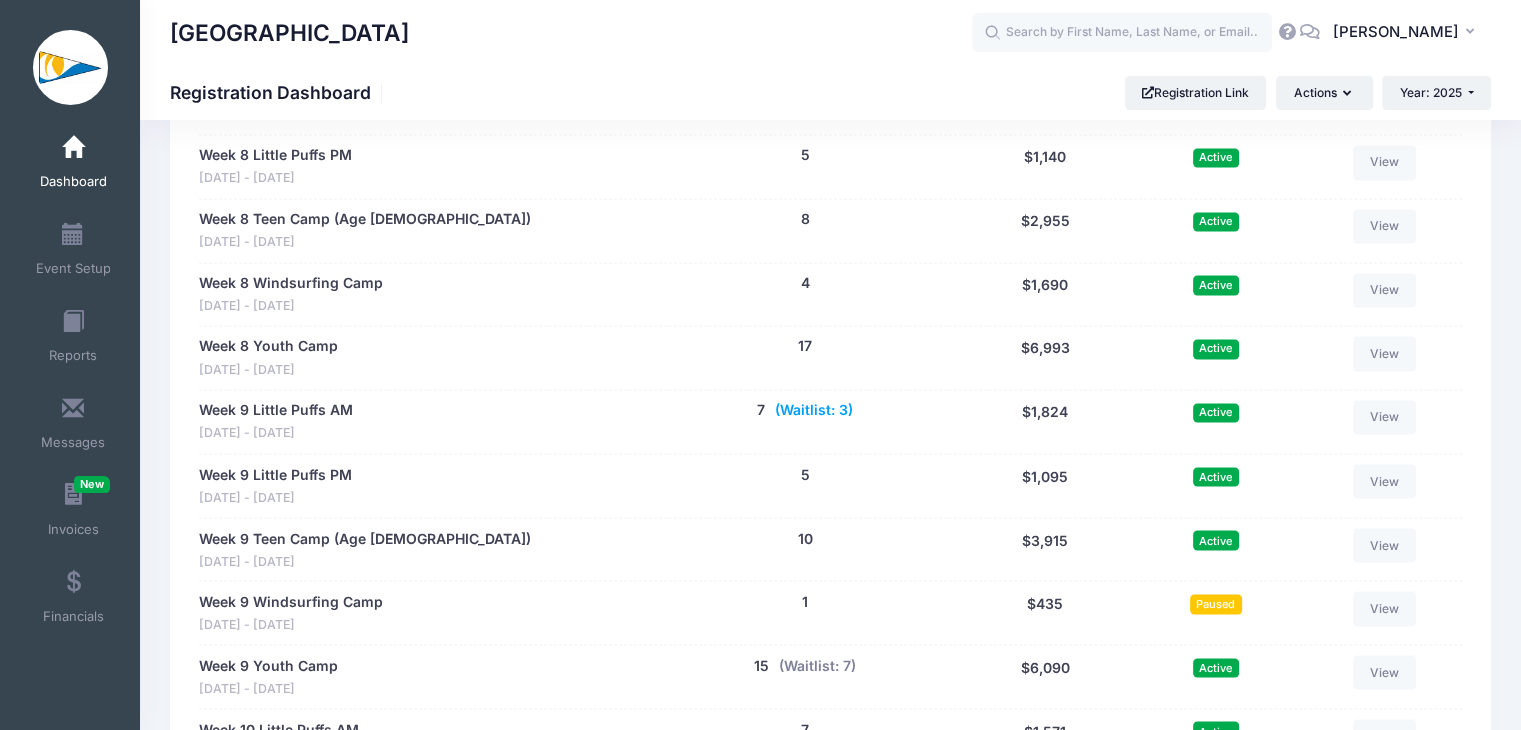 click on "(Waitlist: 3)" at bounding box center [814, 410] 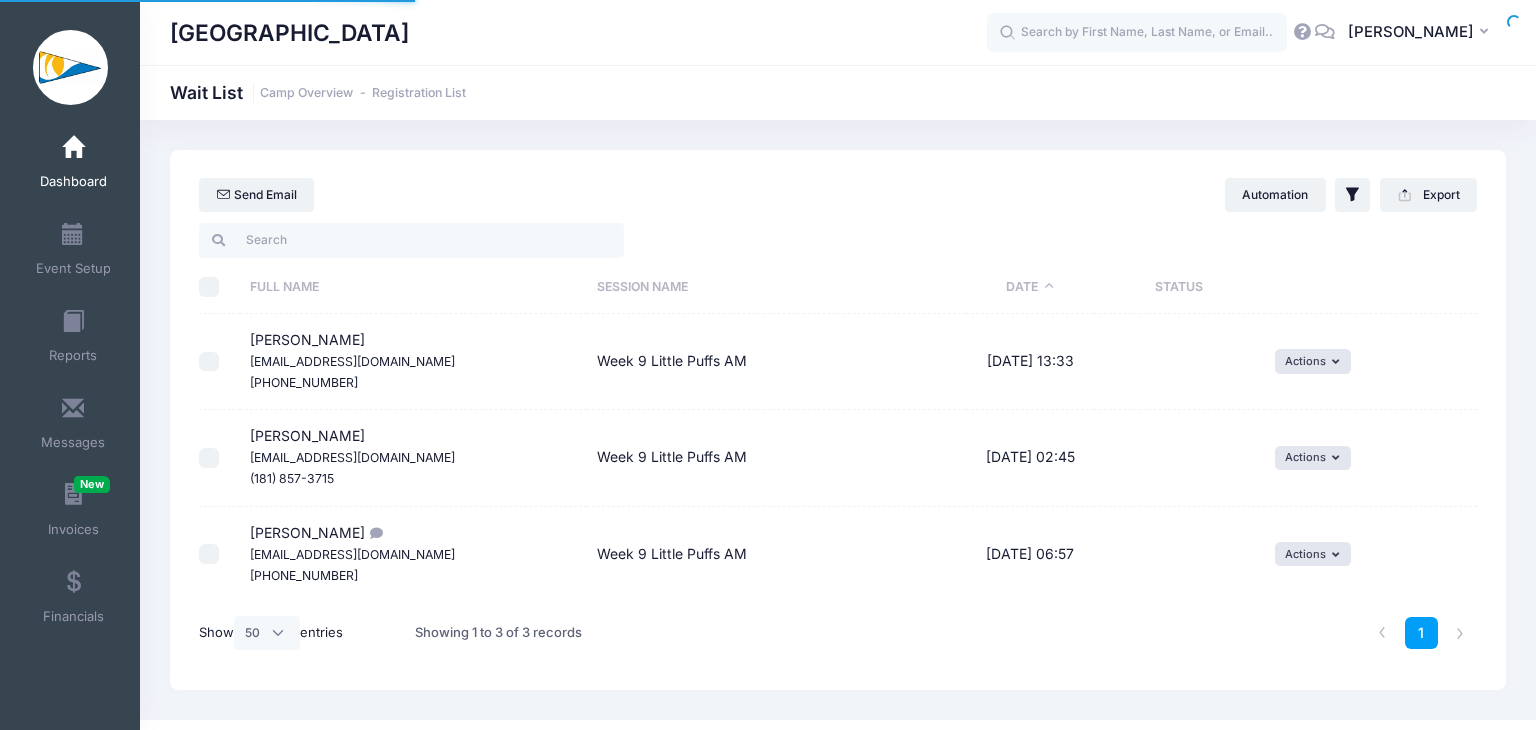 select on "50" 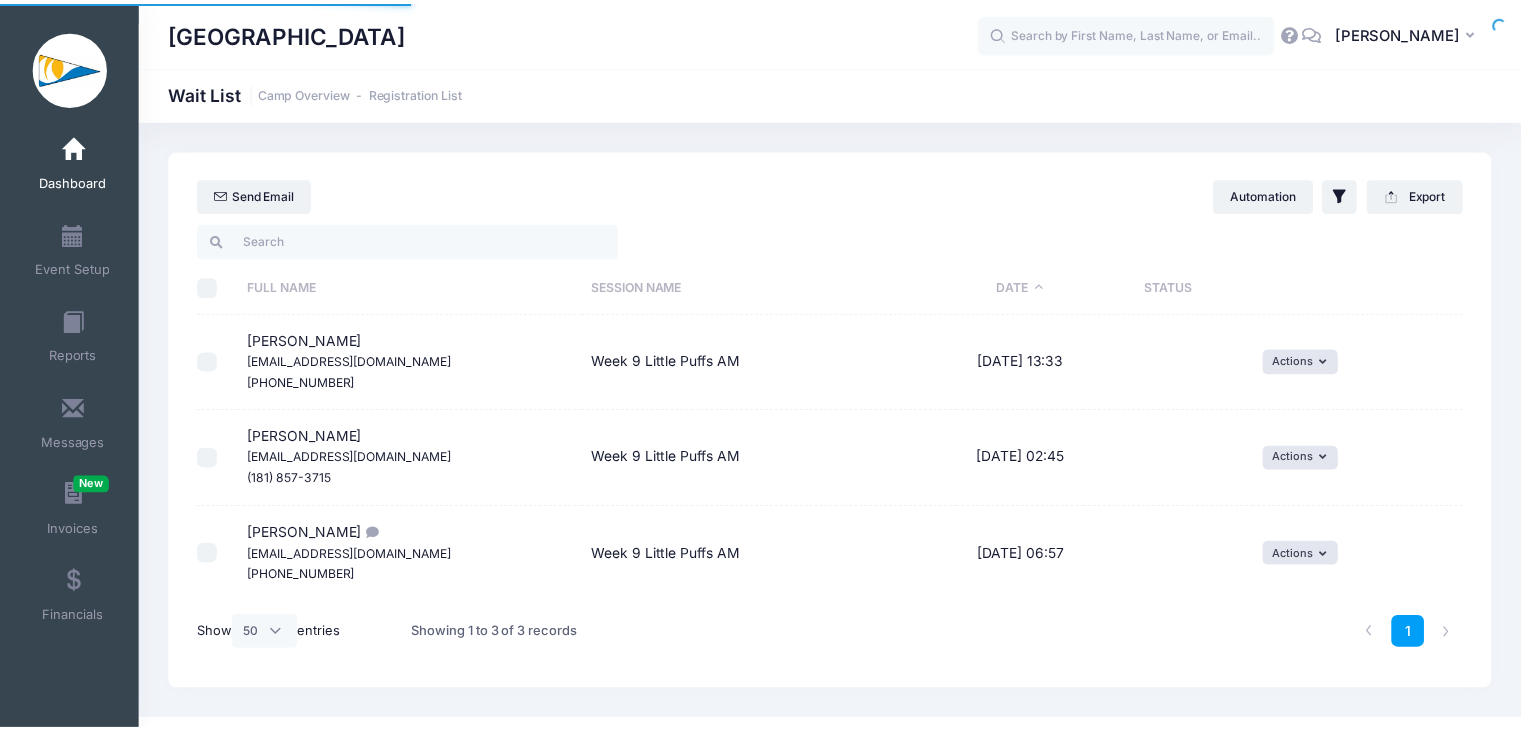 scroll, scrollTop: 0, scrollLeft: 0, axis: both 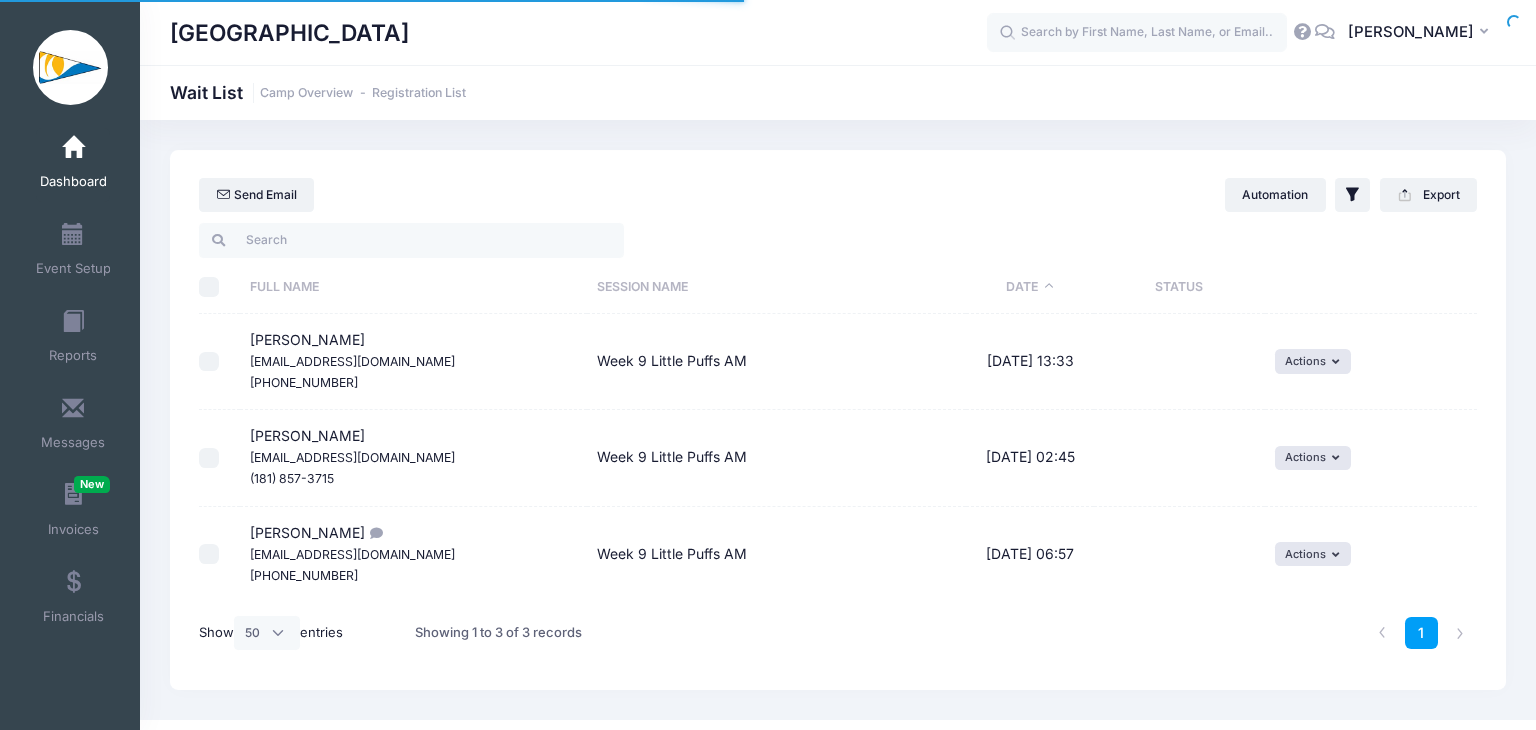 select on "50" 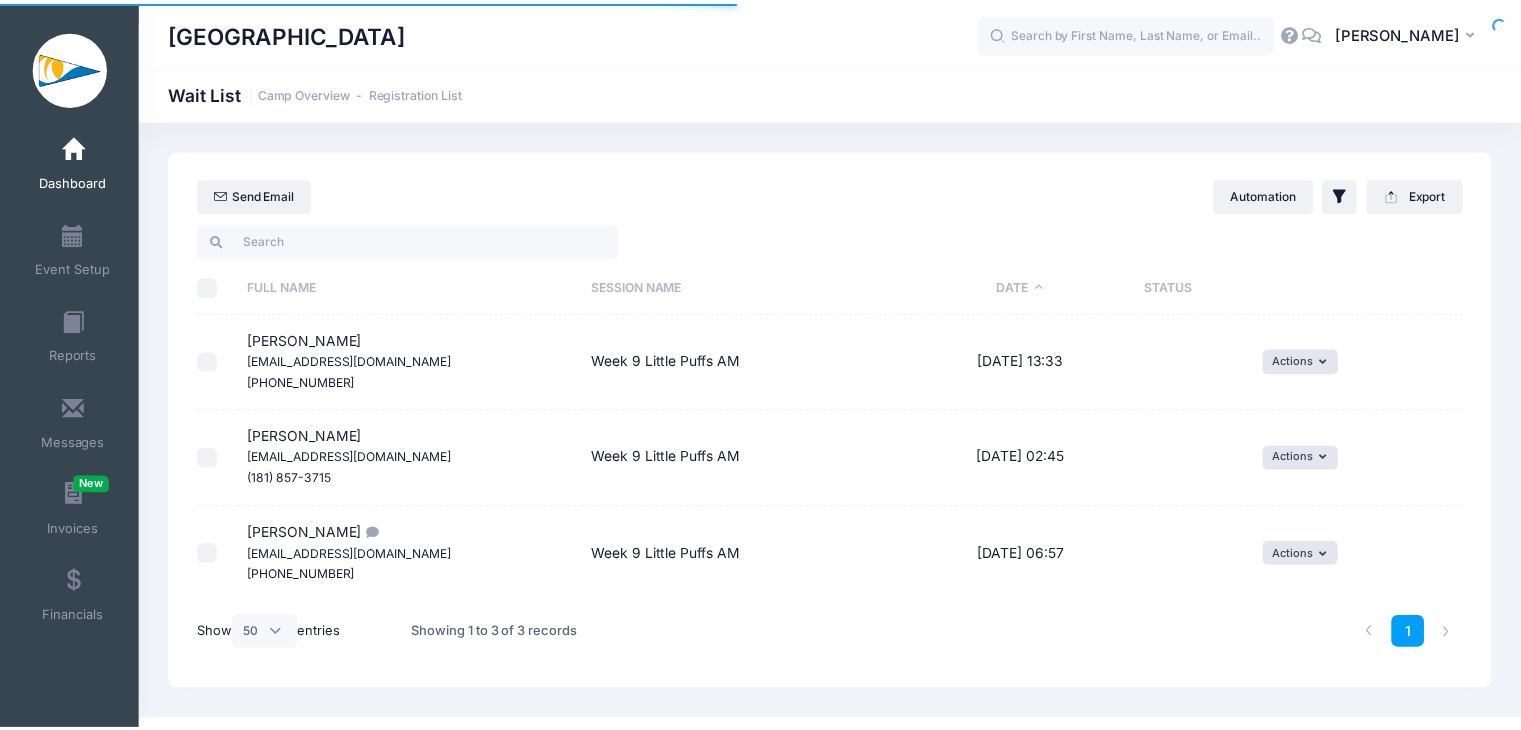 scroll, scrollTop: 0, scrollLeft: 0, axis: both 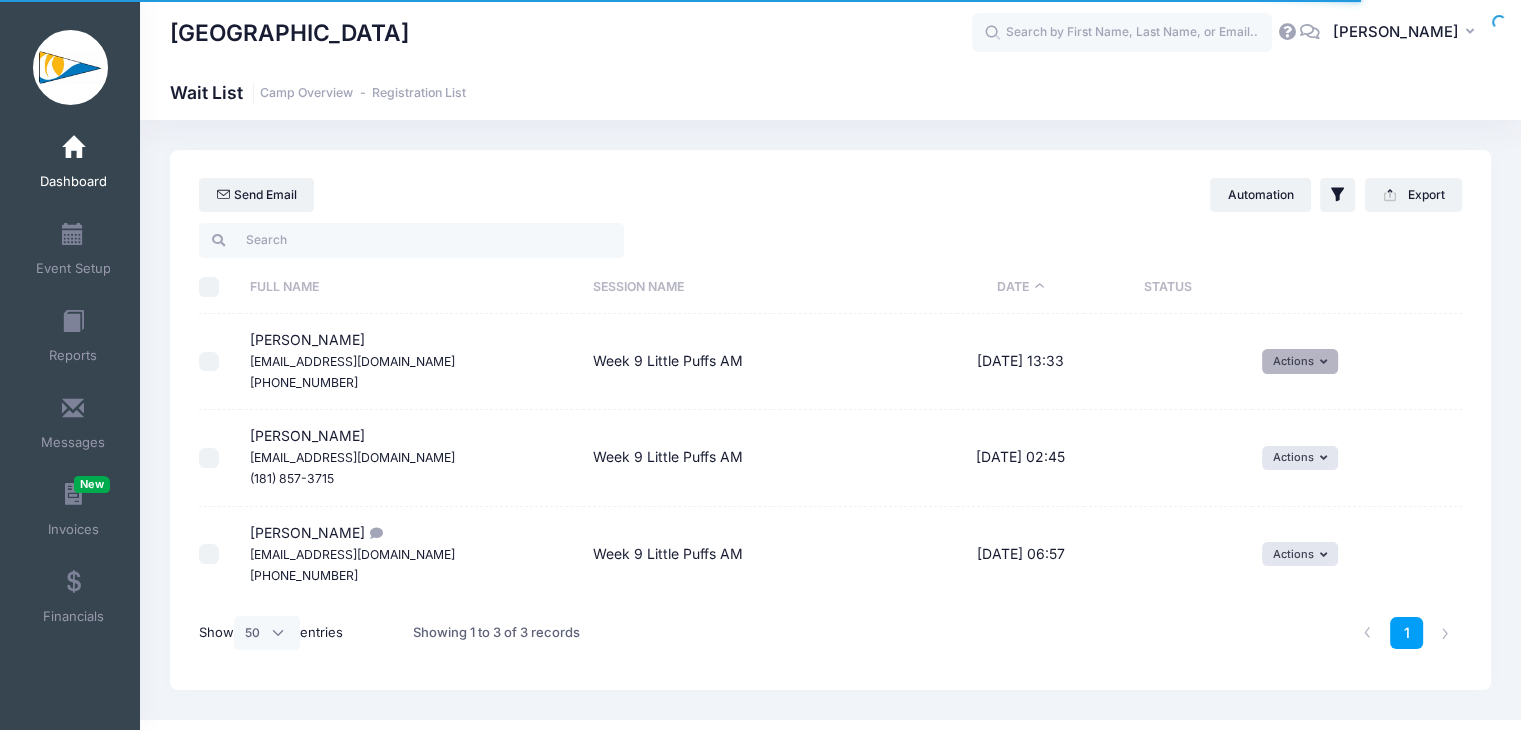 click on "Actions" at bounding box center (1300, 361) 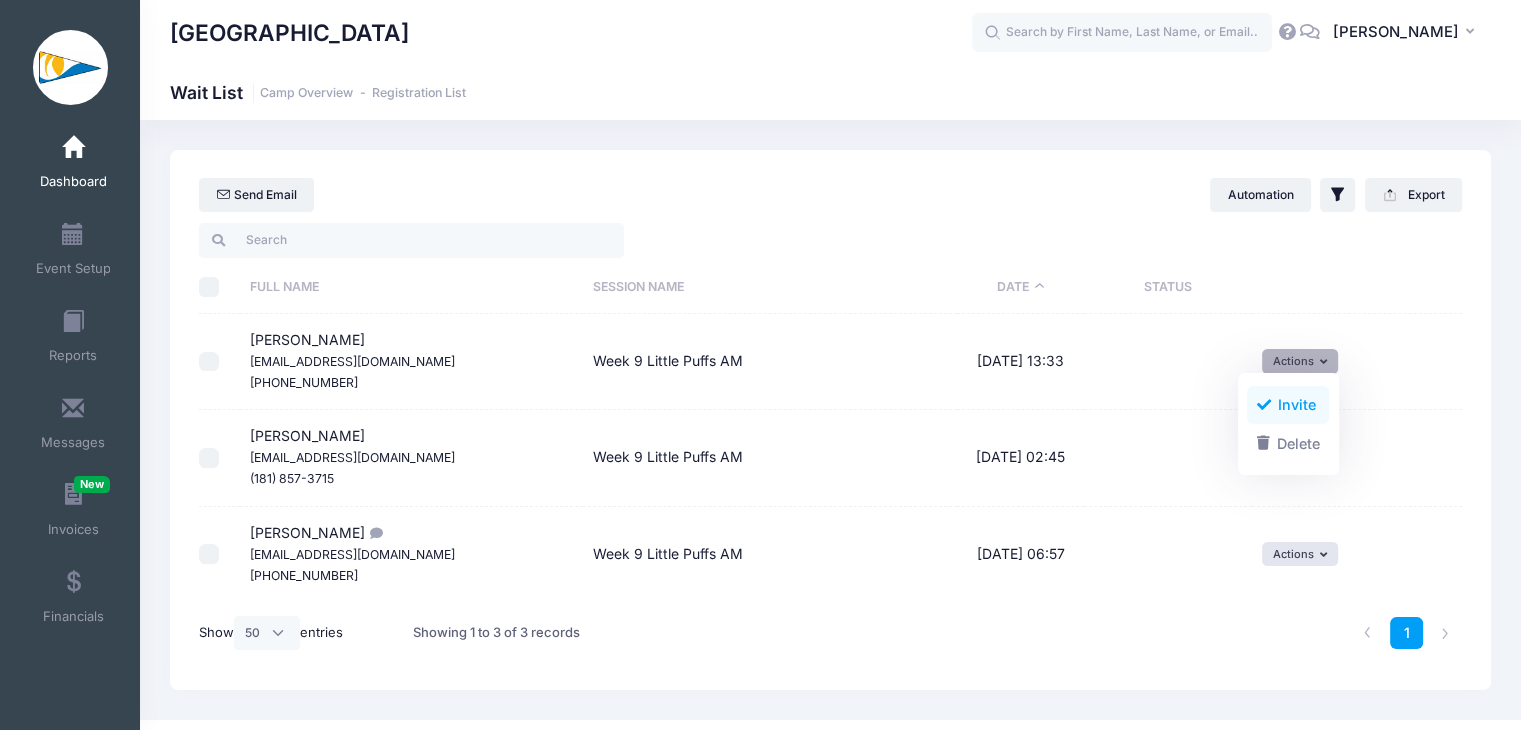 click on "Invite" at bounding box center [1288, 405] 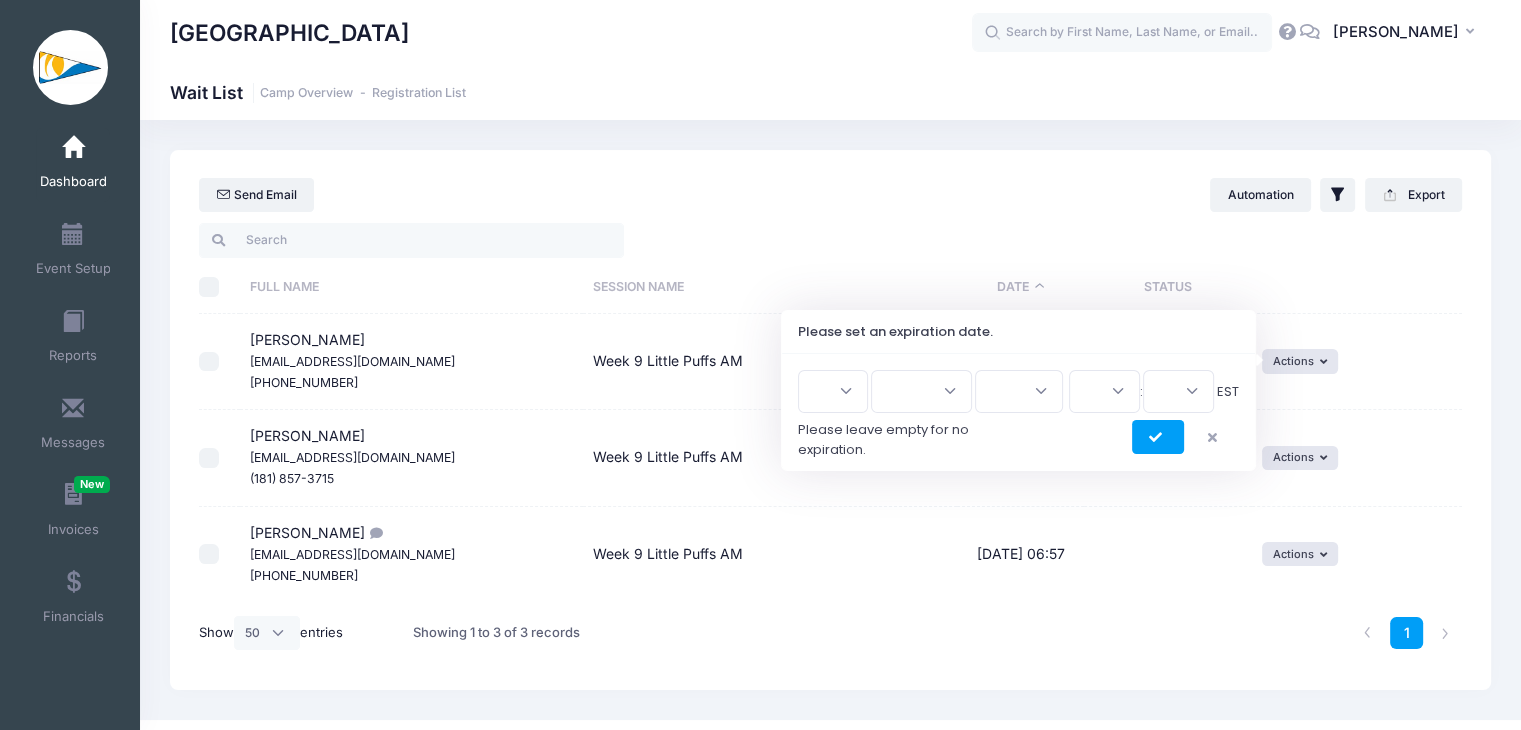 click on "1 2 3 4 5 6 7 8 9 10 11 12 13 14 15 16 17 18 19 20 21 22 23 24 25 26 27 28 29 30 31" at bounding box center [833, 391] 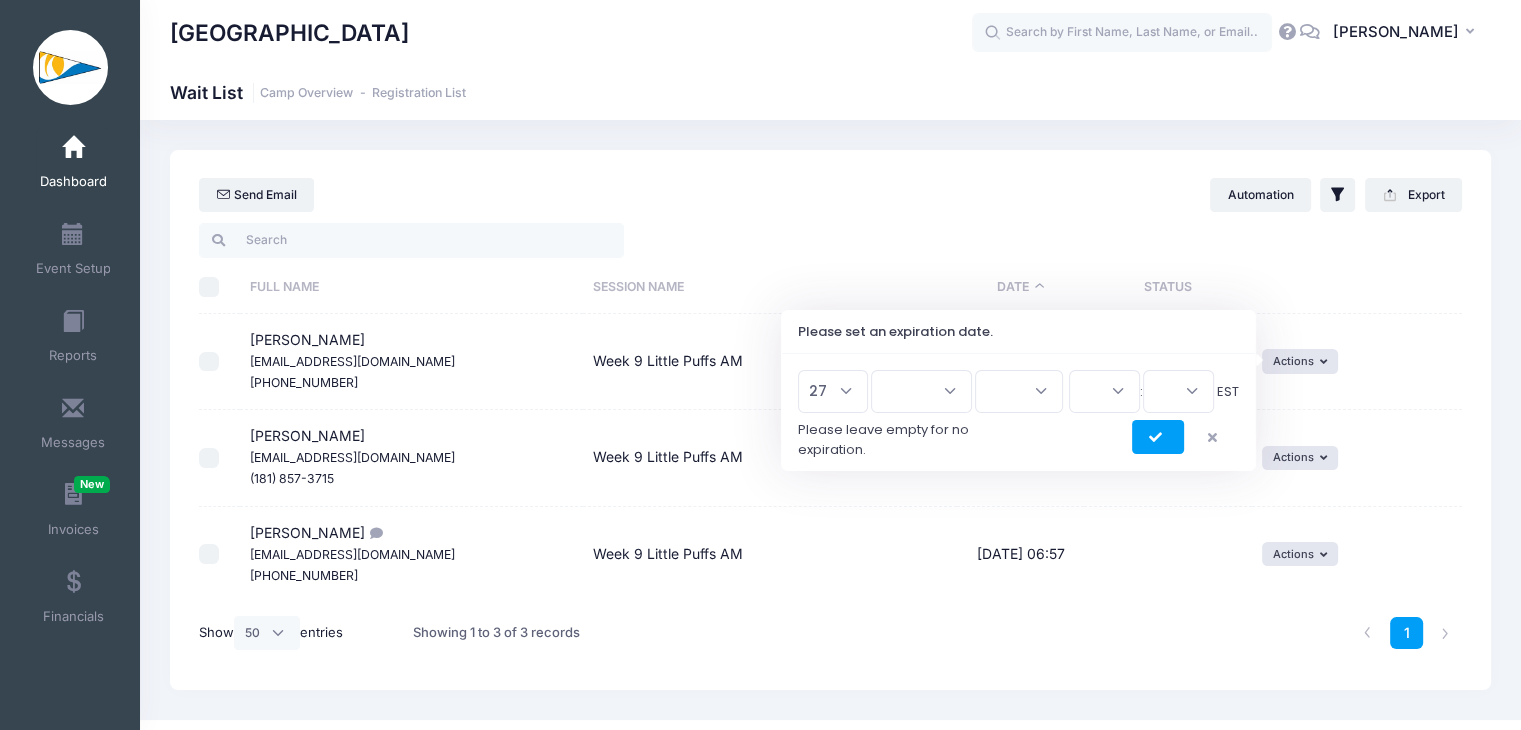 click on "1 2 3 4 5 6 7 8 9 10 11 12 13 14 15 16 17 18 19 20 21 22 23 24 25 26 27 28 29 30 31" at bounding box center [833, 391] 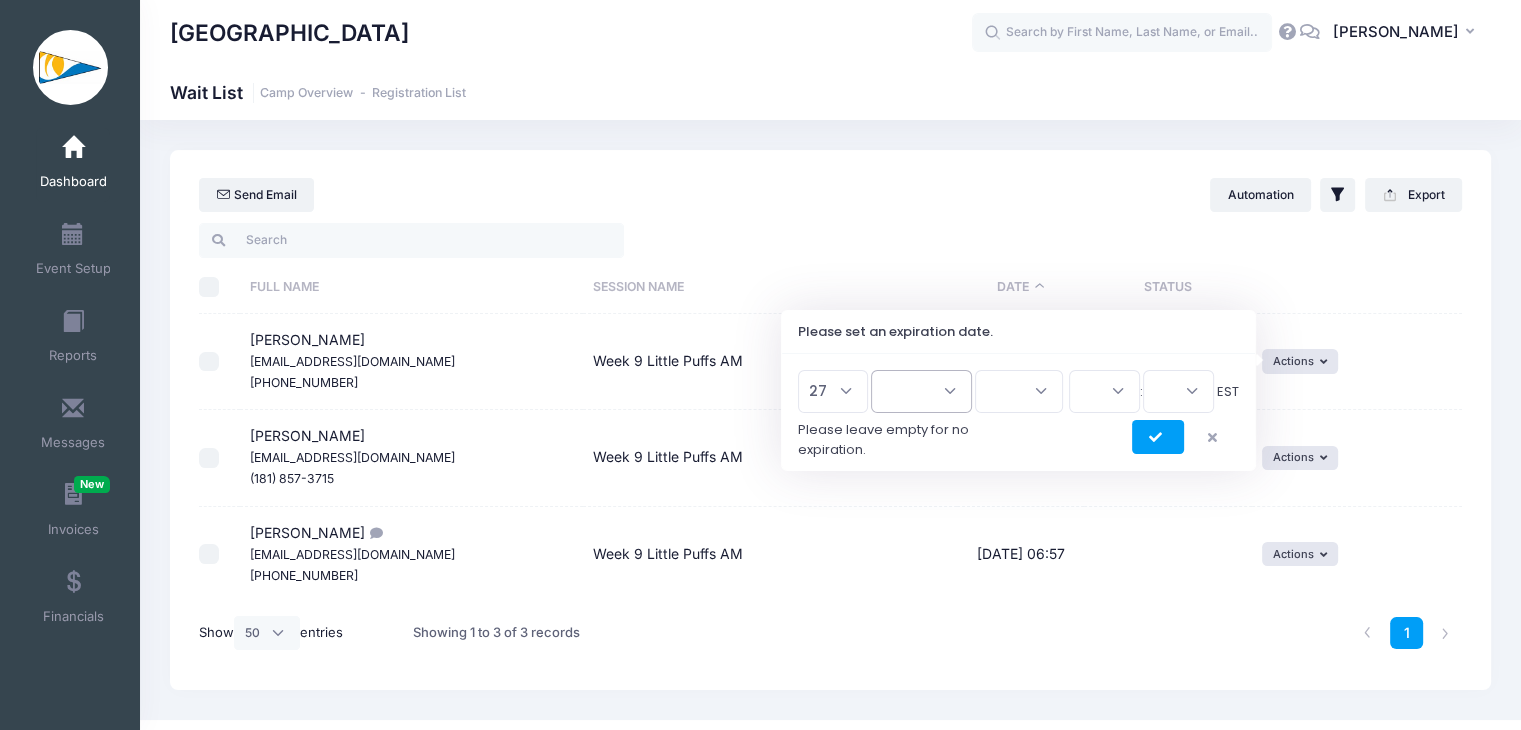click on "Jan Feb Mar Apr May Jun Jul Aug Sep Oct Nov Dec" at bounding box center [921, 391] 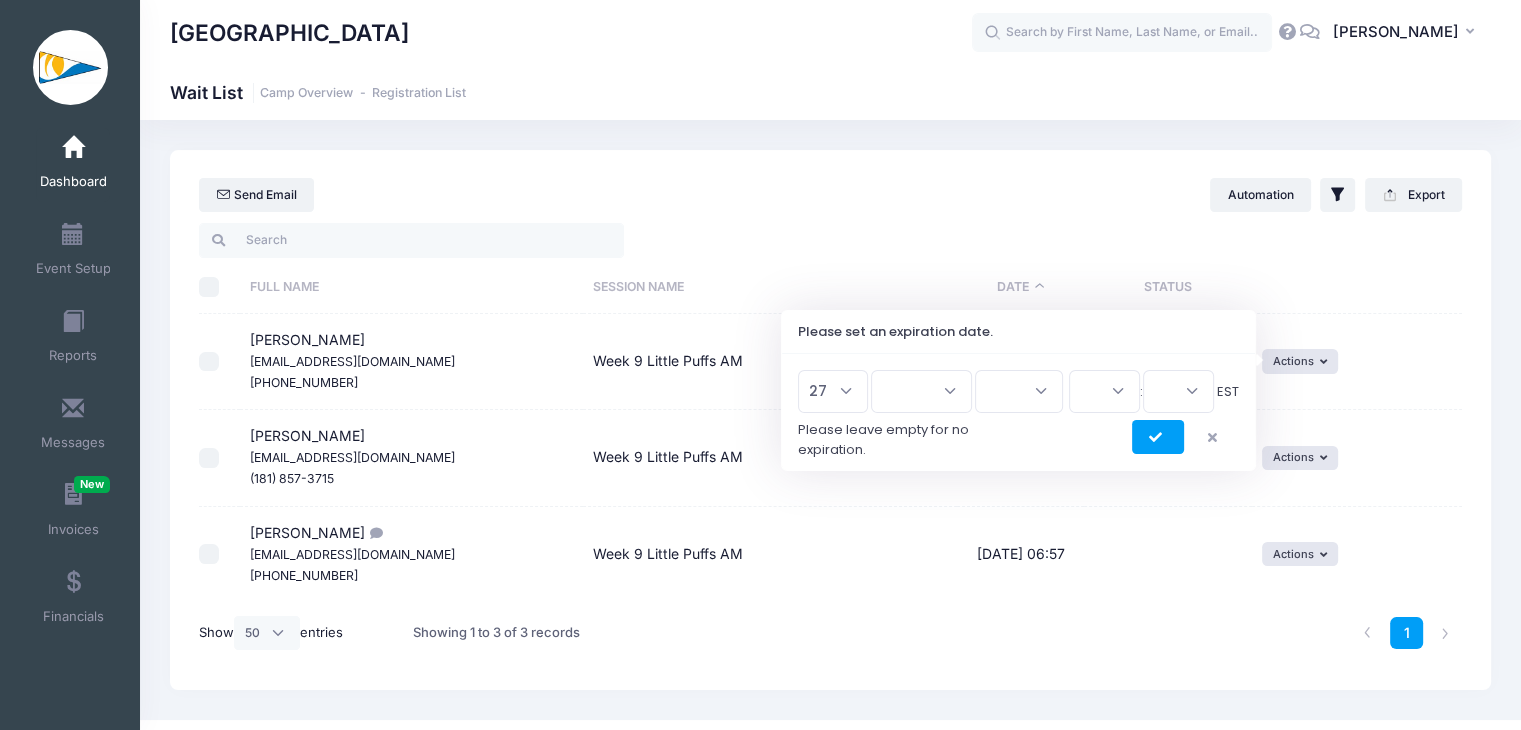 click on "Send Email
Automation
Filter Options
Show:
Wait List
Invited" at bounding box center (830, 185) 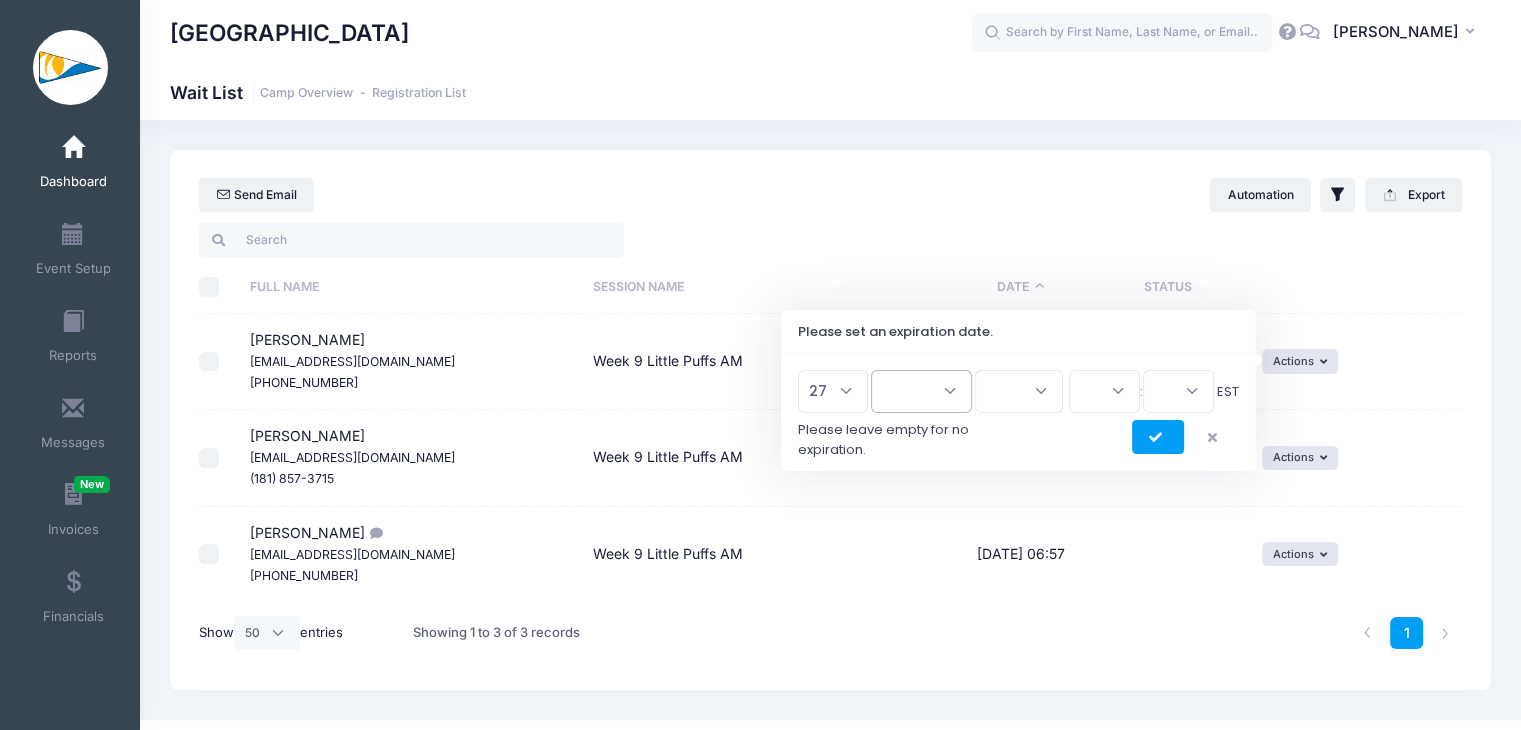 click on "Jan Feb Mar Apr May Jun Jul Aug Sep Oct Nov Dec" at bounding box center [921, 391] 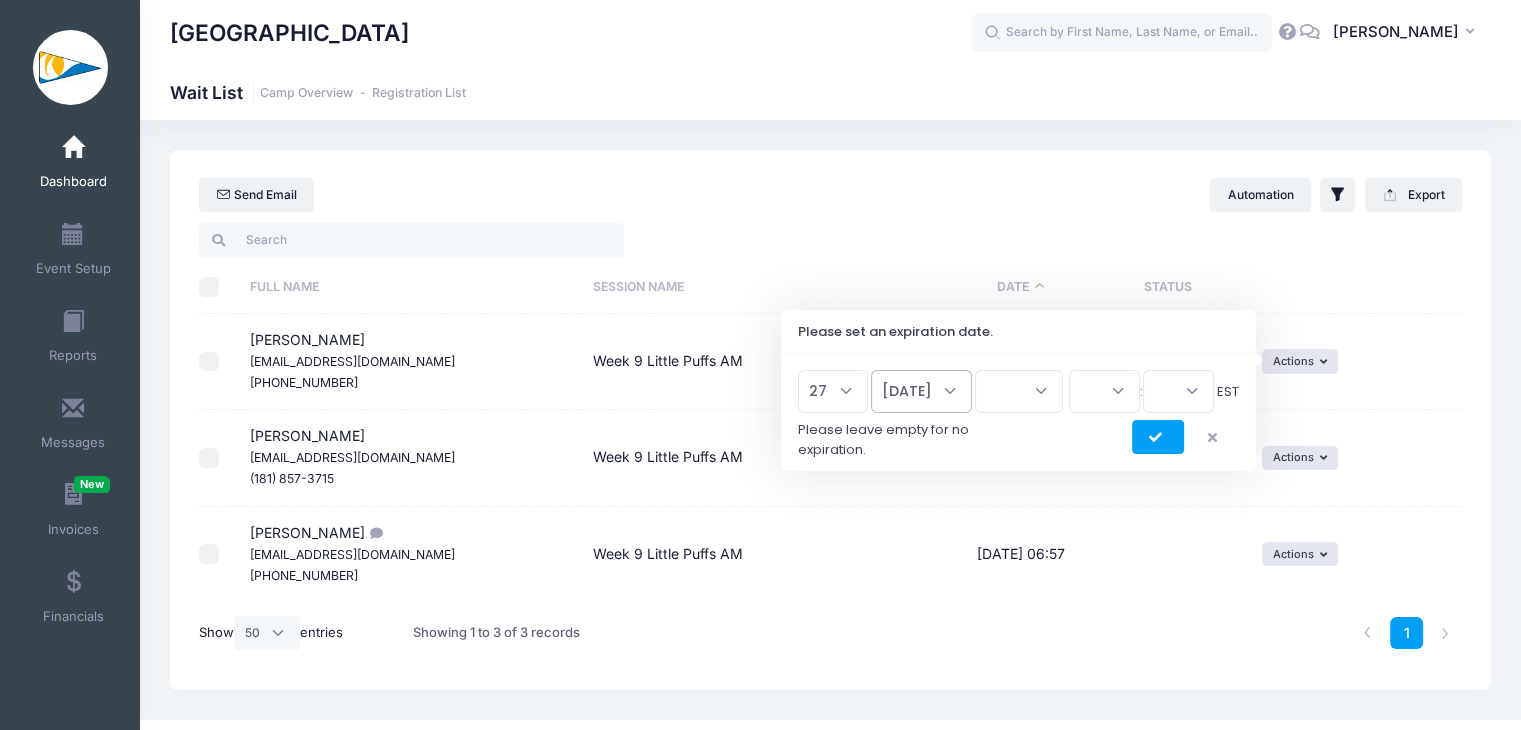 click on "Jan Feb Mar Apr May Jun Jul Aug Sep Oct Nov Dec" at bounding box center [921, 391] 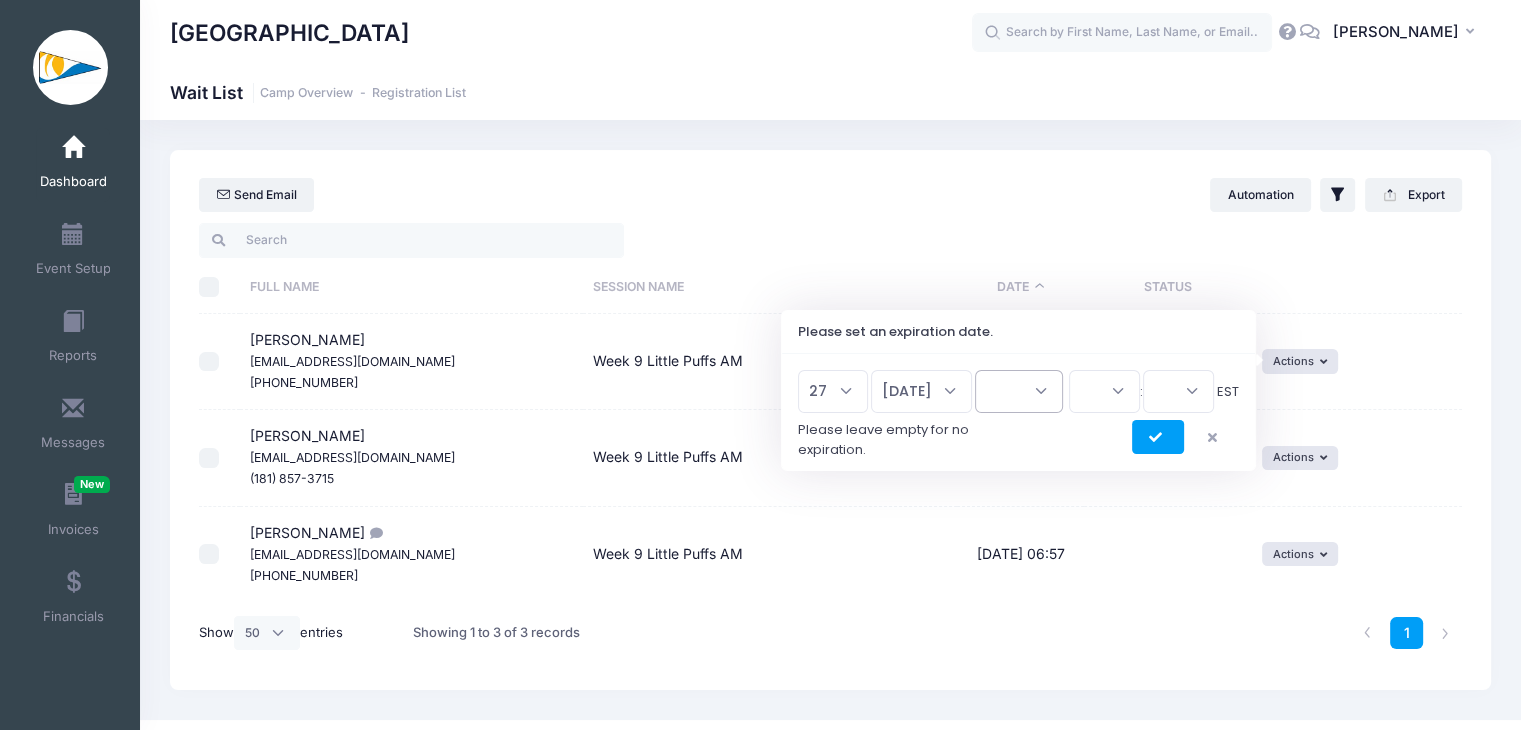 click on "2026 2025" at bounding box center [1019, 391] 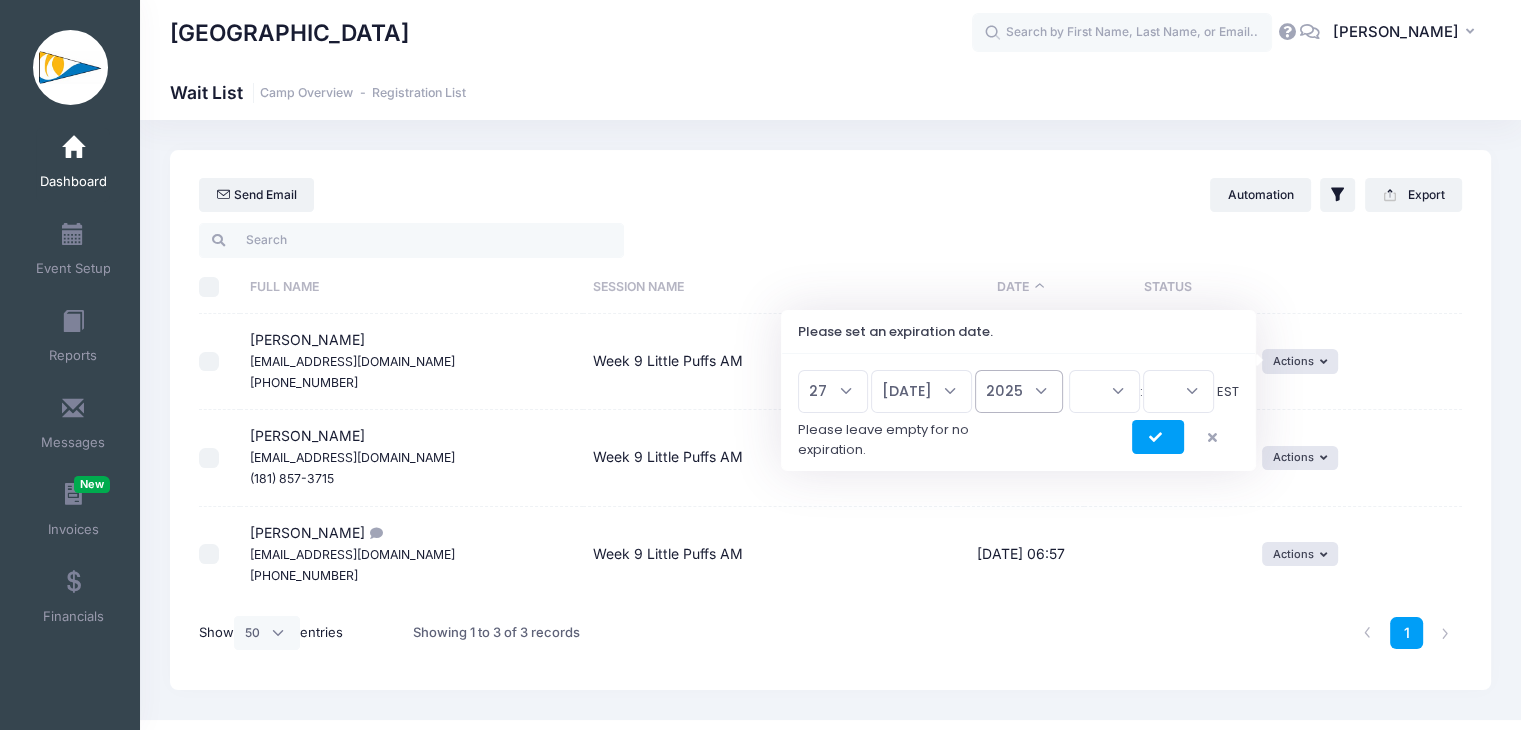 click on "2026 2025" at bounding box center (1019, 391) 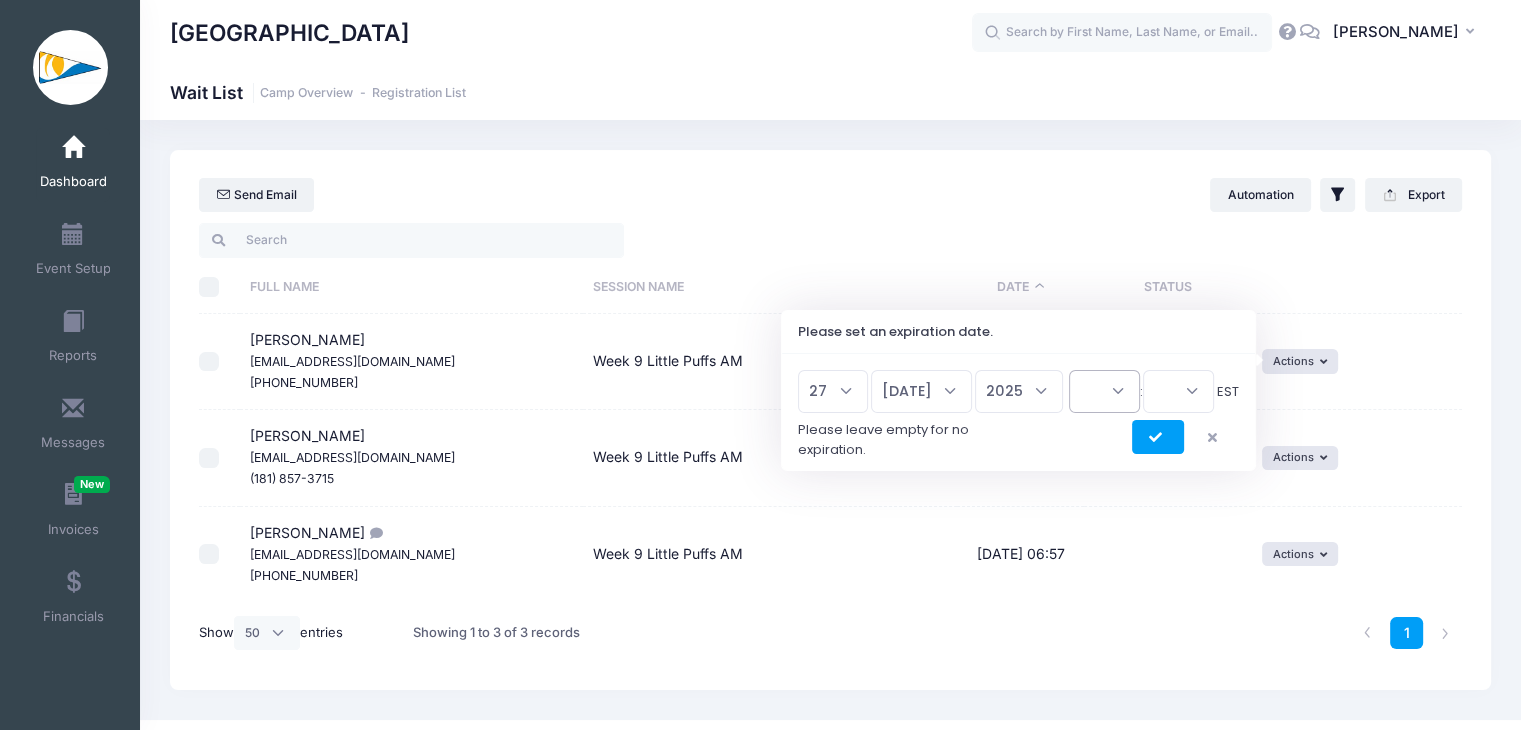 click on "00 01 02 03 04 05 06 07 08 09 10 11 12 13 14 15 16 17 18 19 20 21 22 23" at bounding box center (1104, 391) 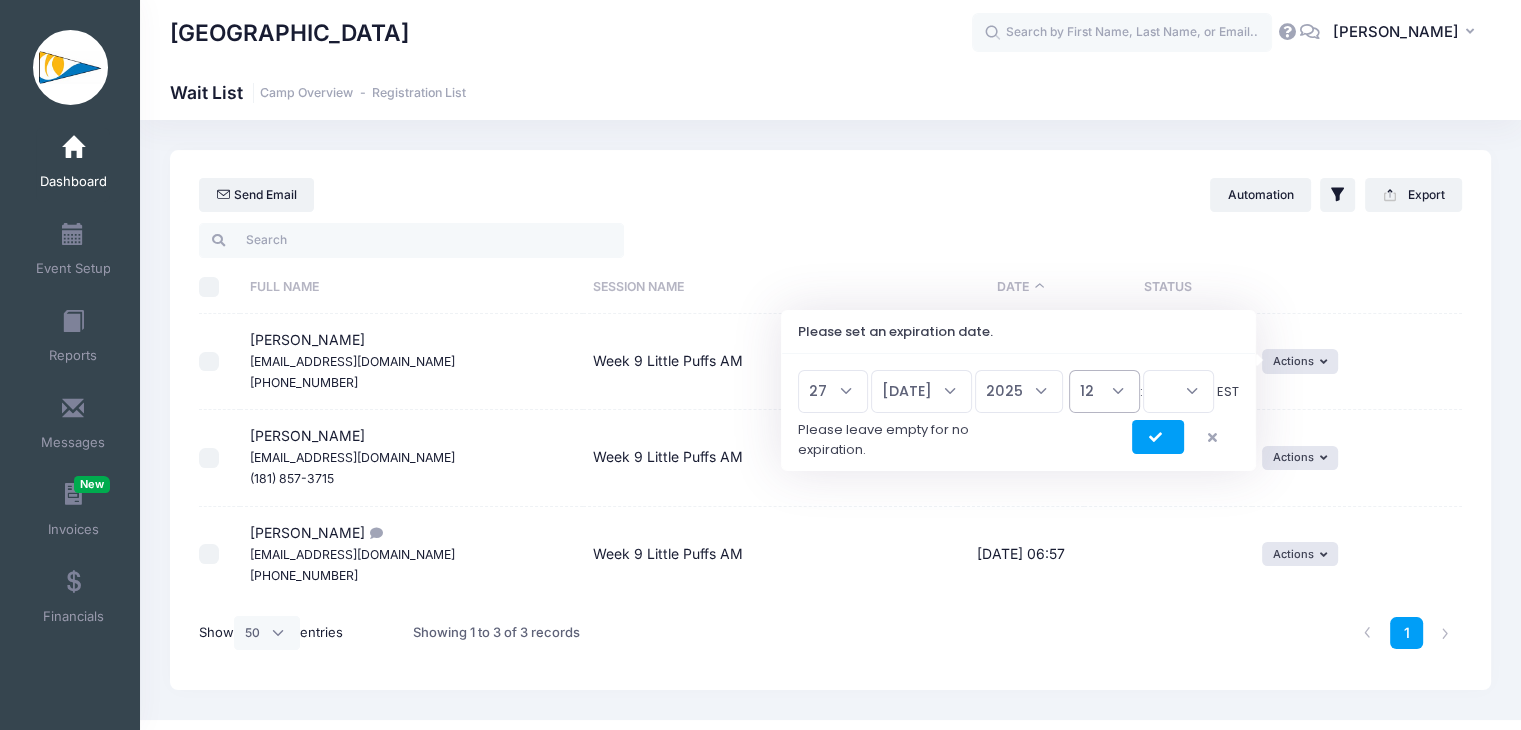 click on "00 01 02 03 04 05 06 07 08 09 10 11 12 13 14 15 16 17 18 19 20 21 22 23" at bounding box center [1104, 391] 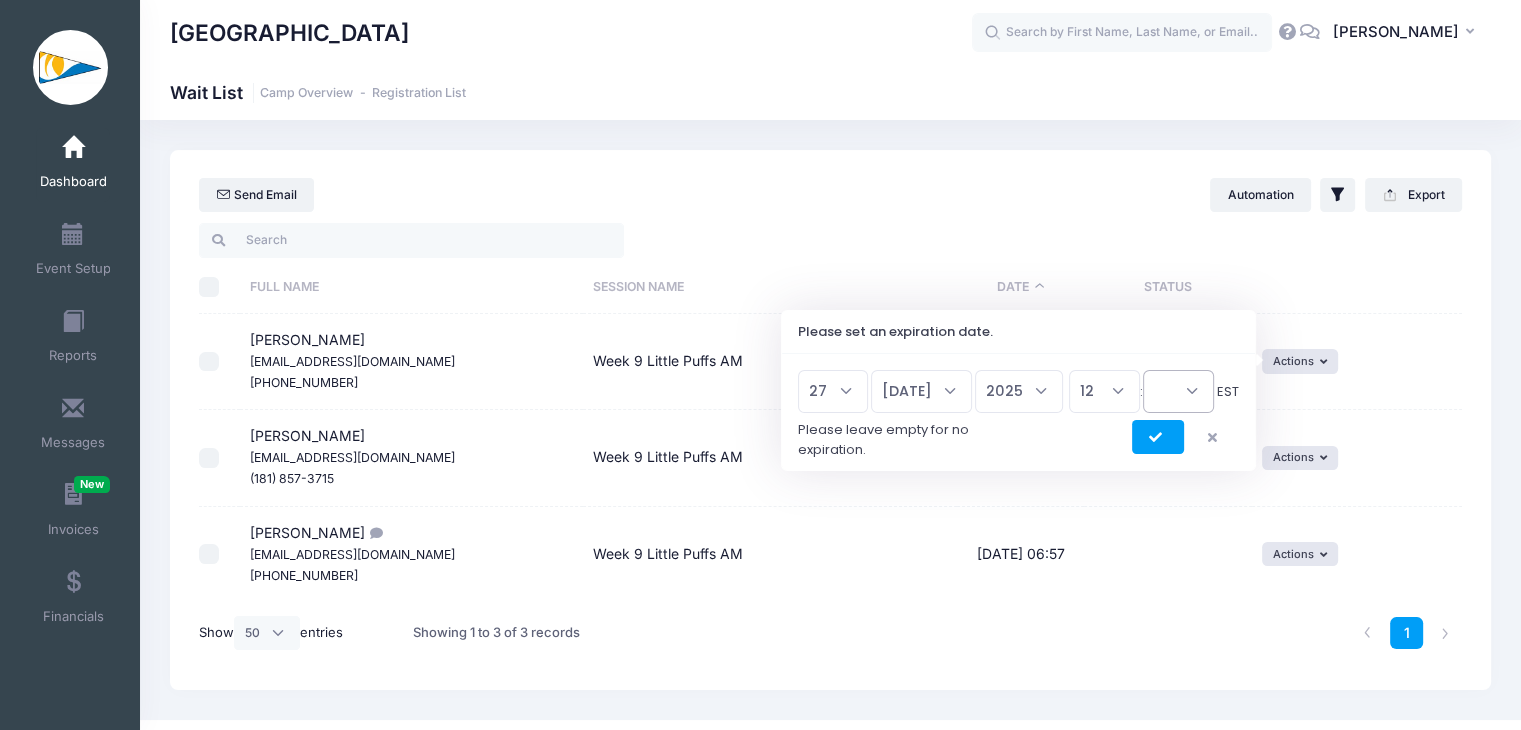 click on "00 15 30 45" at bounding box center [1178, 391] 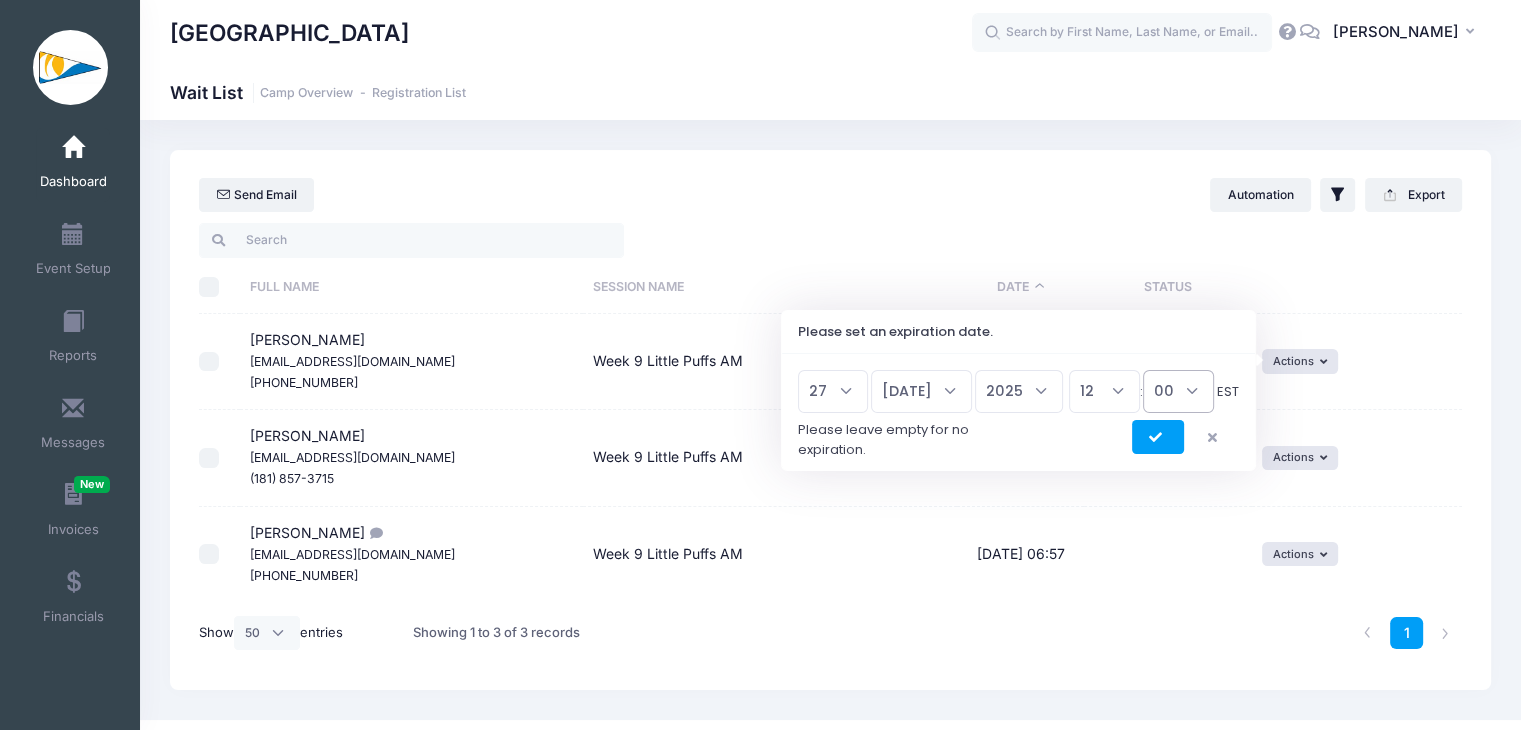 click on "00 15 30 45" at bounding box center [1178, 391] 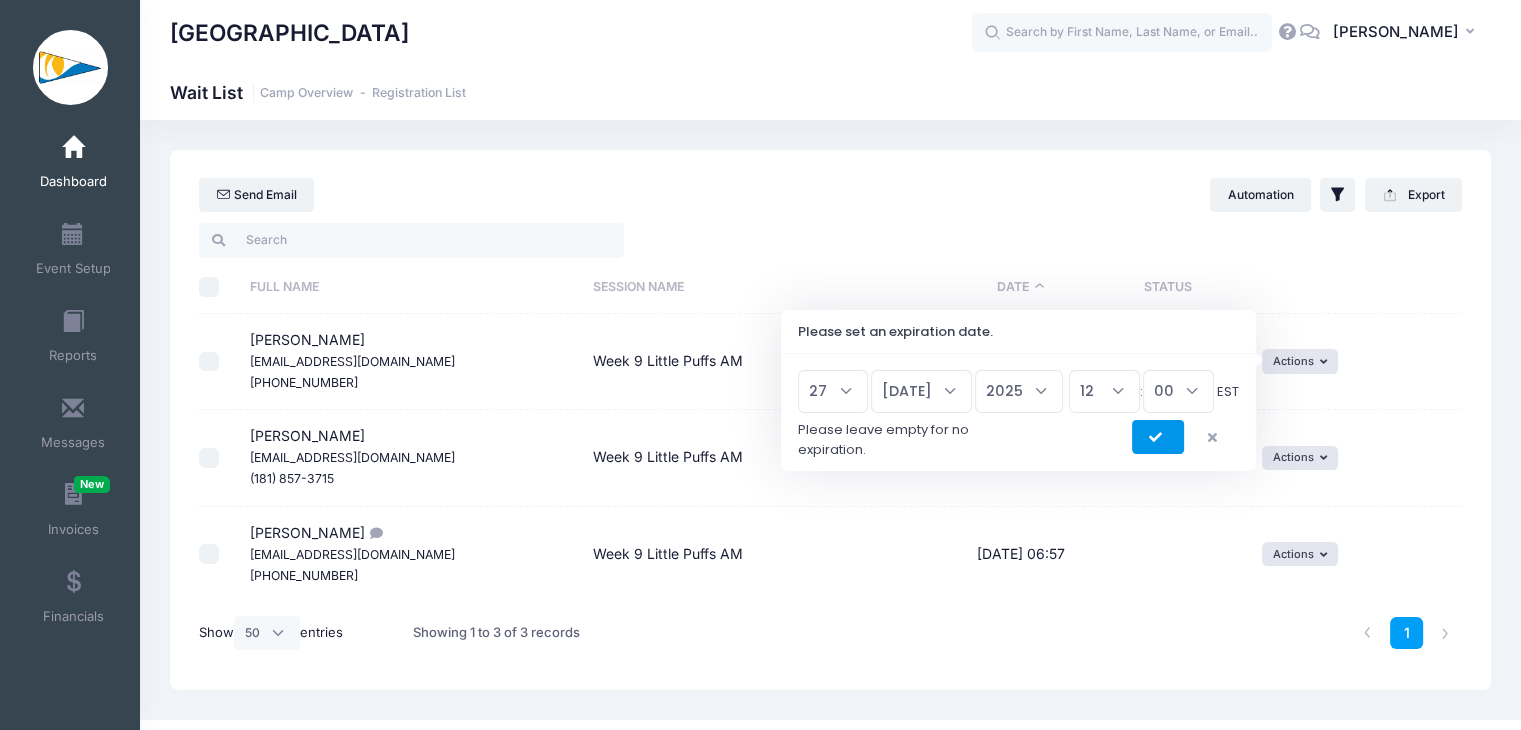 click at bounding box center [1158, 437] 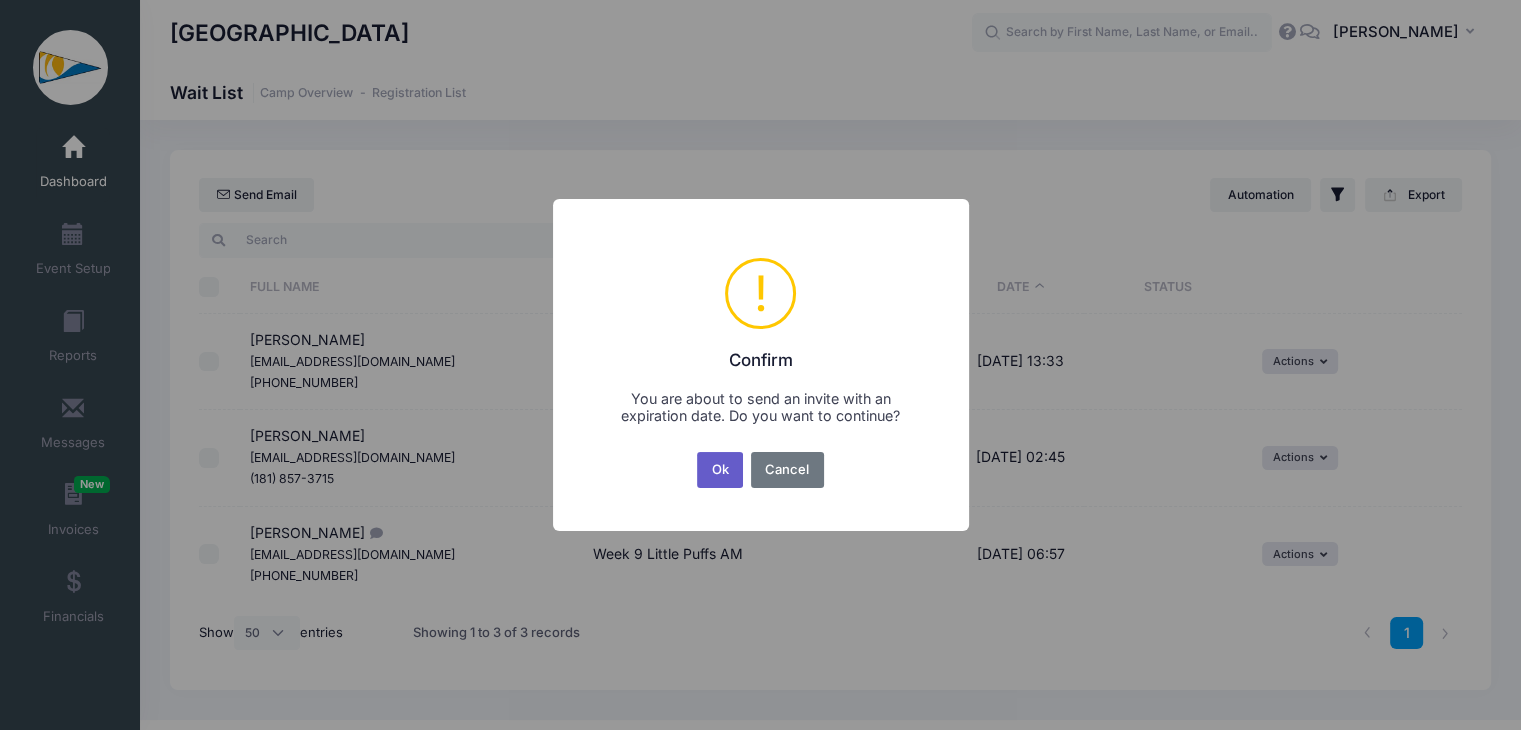click on "Ok" at bounding box center [720, 470] 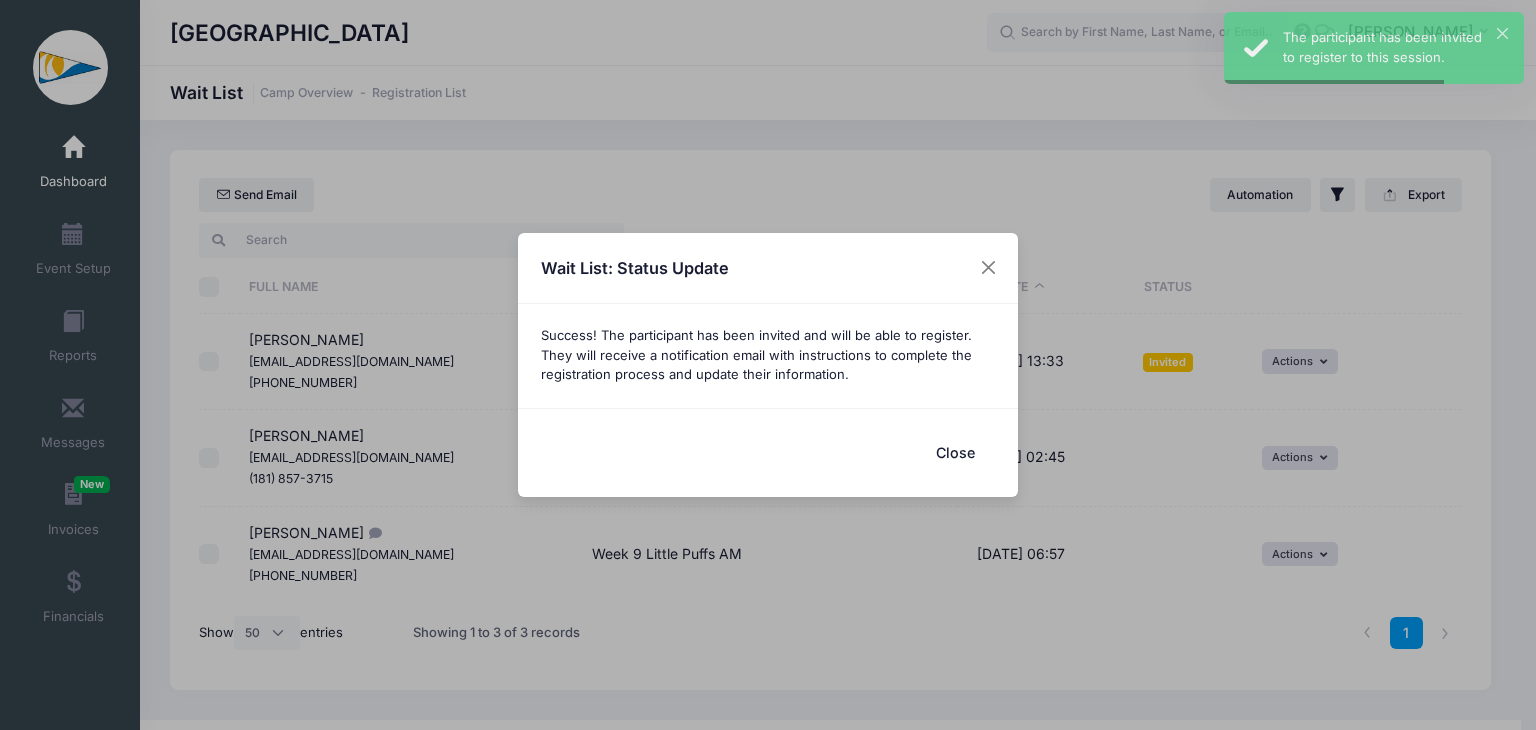 click on "Close" at bounding box center (955, 452) 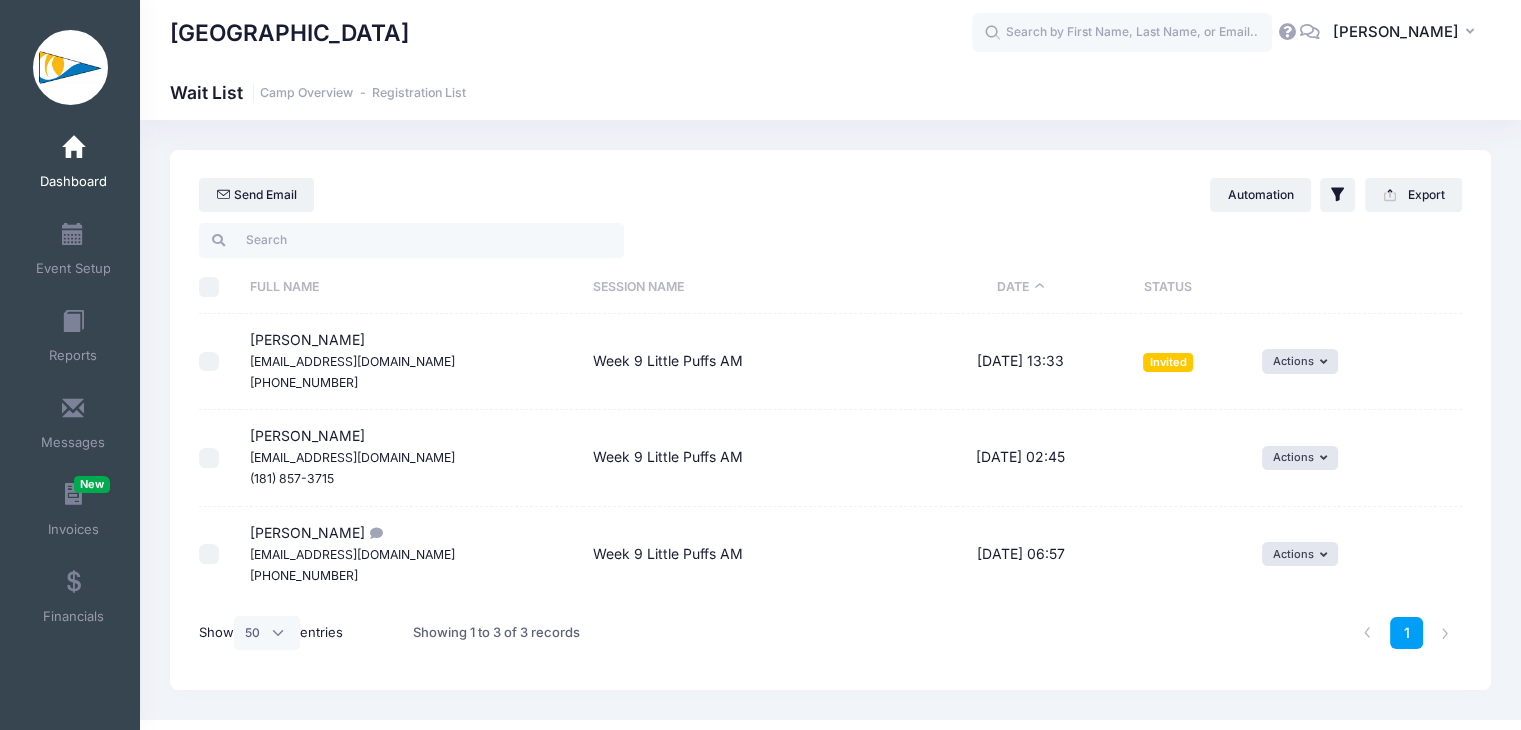 click on "Send Email
Automation
Filter Options
Show:
Wait List
Invited" at bounding box center (830, 185) 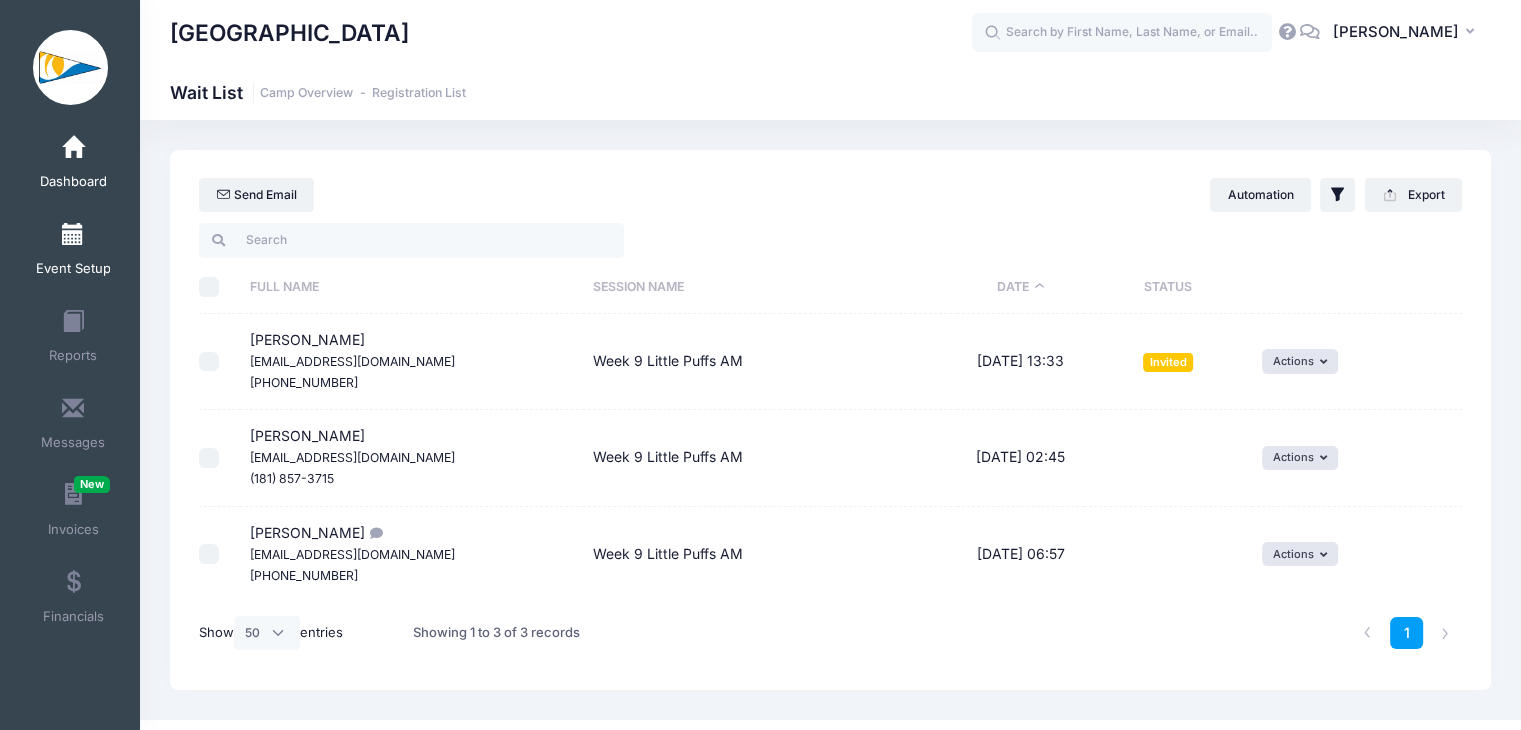 click on "Event Setup" at bounding box center (73, 252) 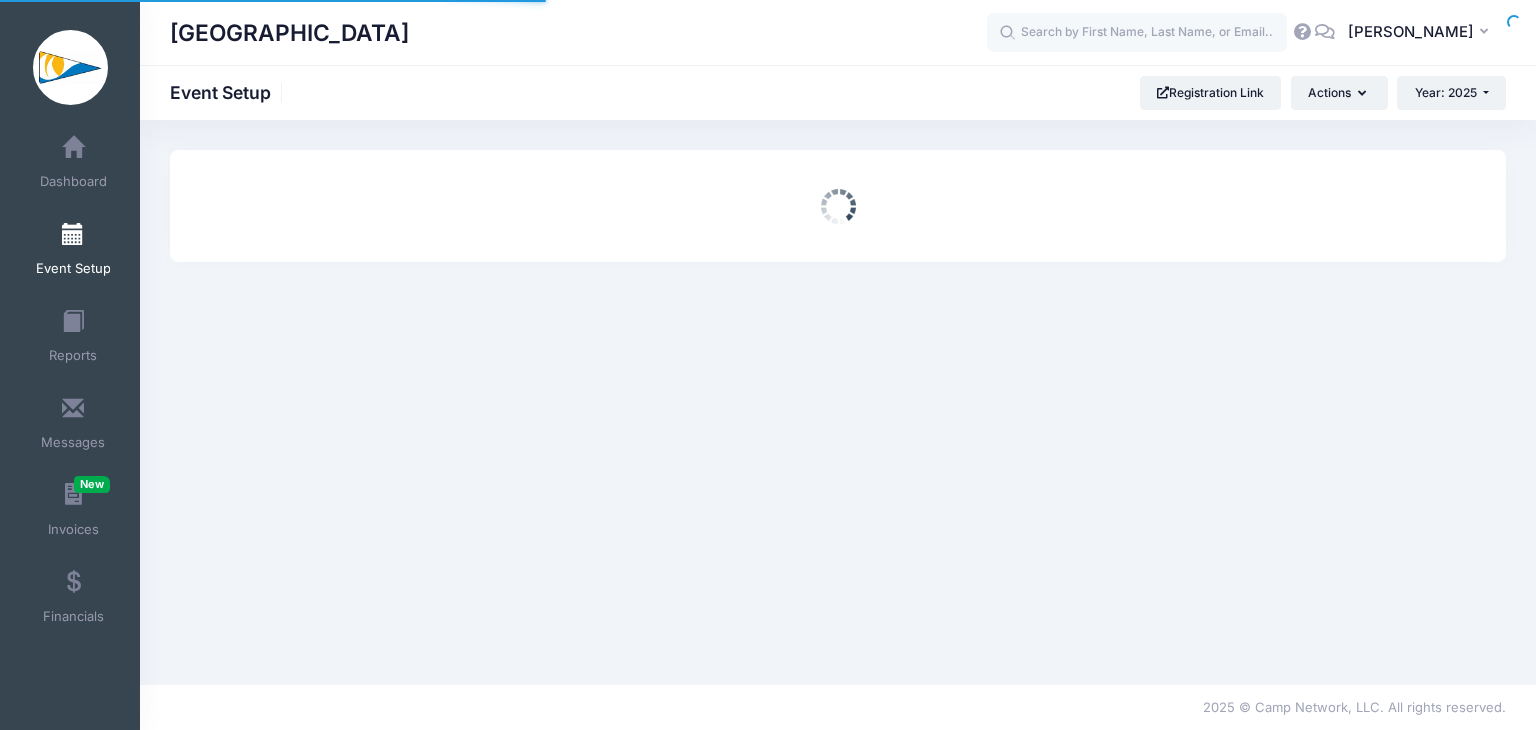 scroll, scrollTop: 0, scrollLeft: 0, axis: both 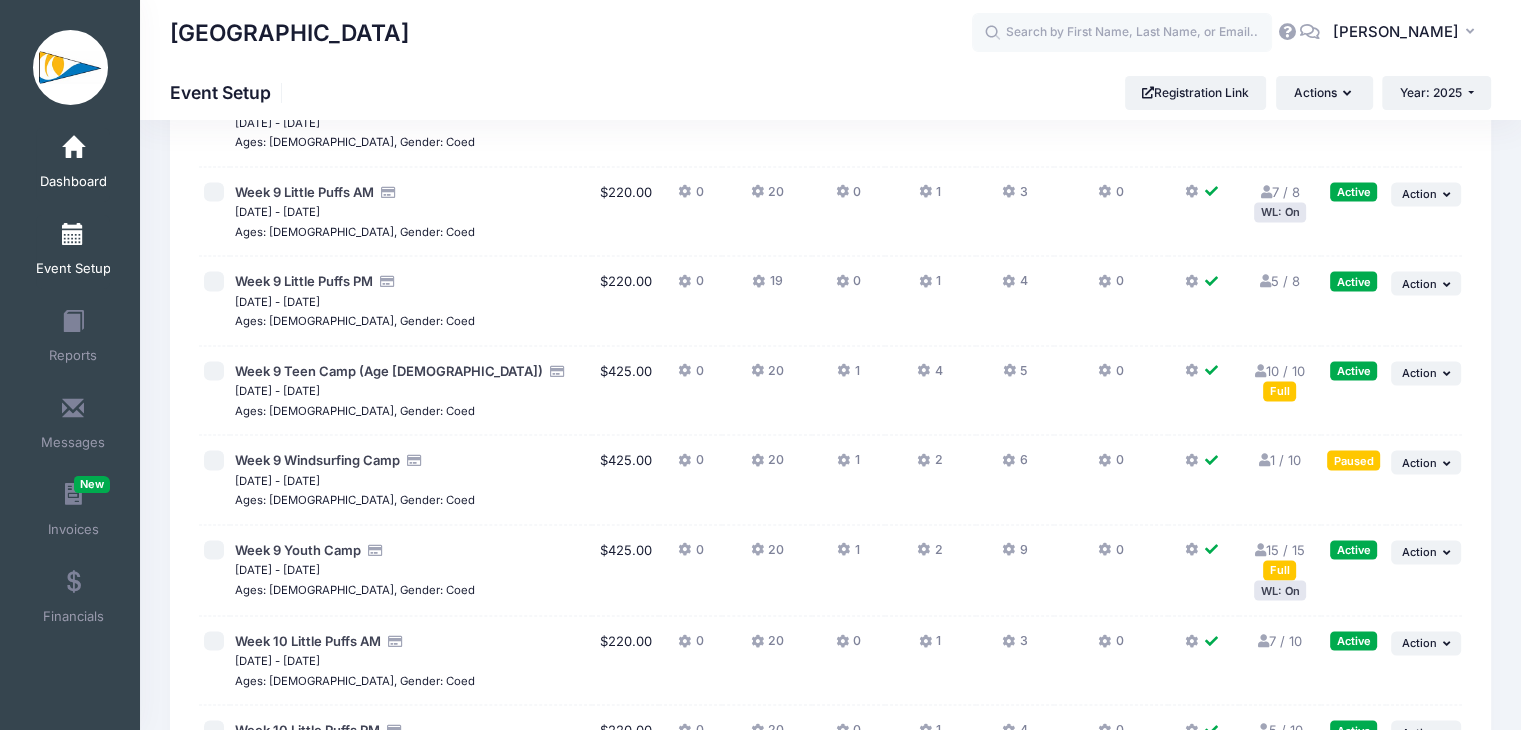 click at bounding box center (73, 148) 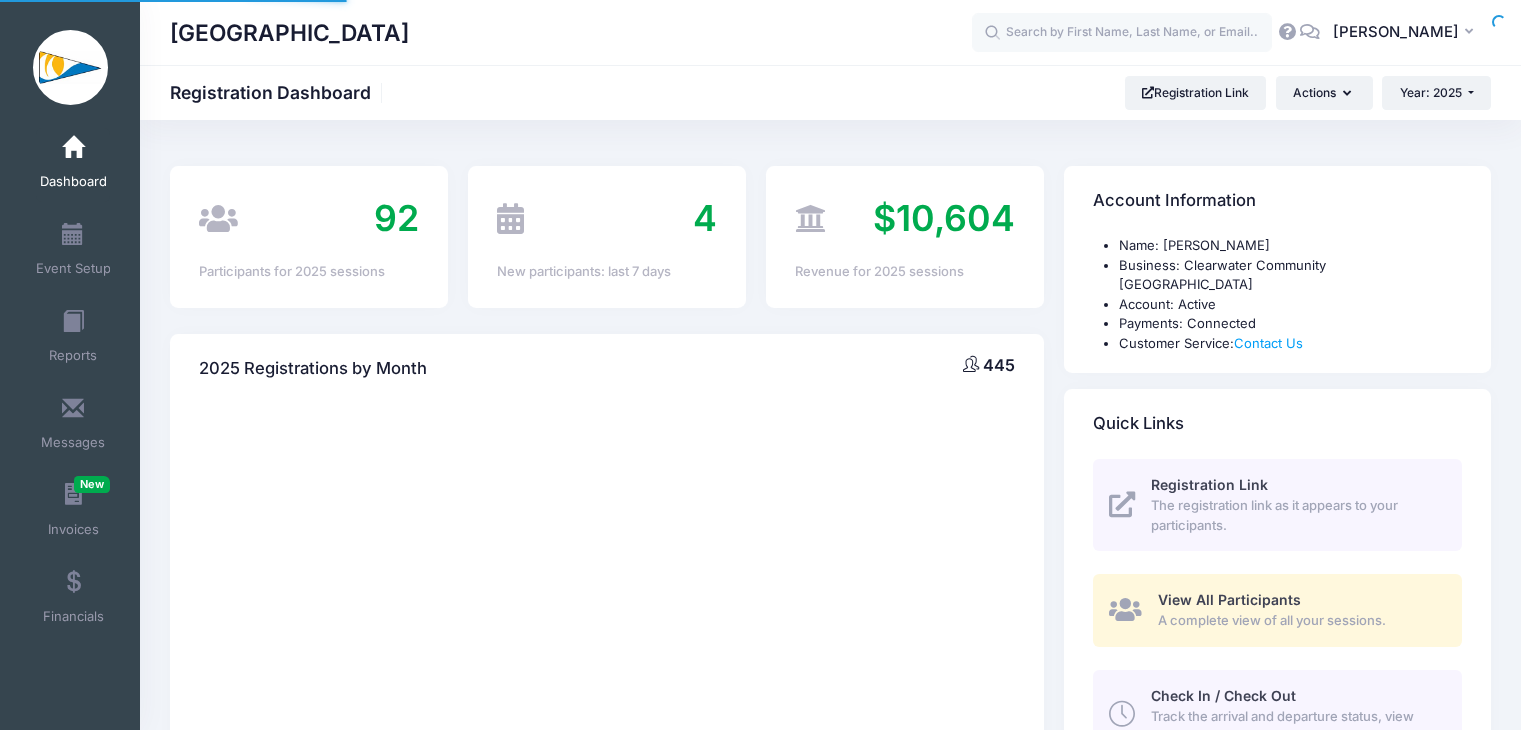 scroll, scrollTop: 0, scrollLeft: 0, axis: both 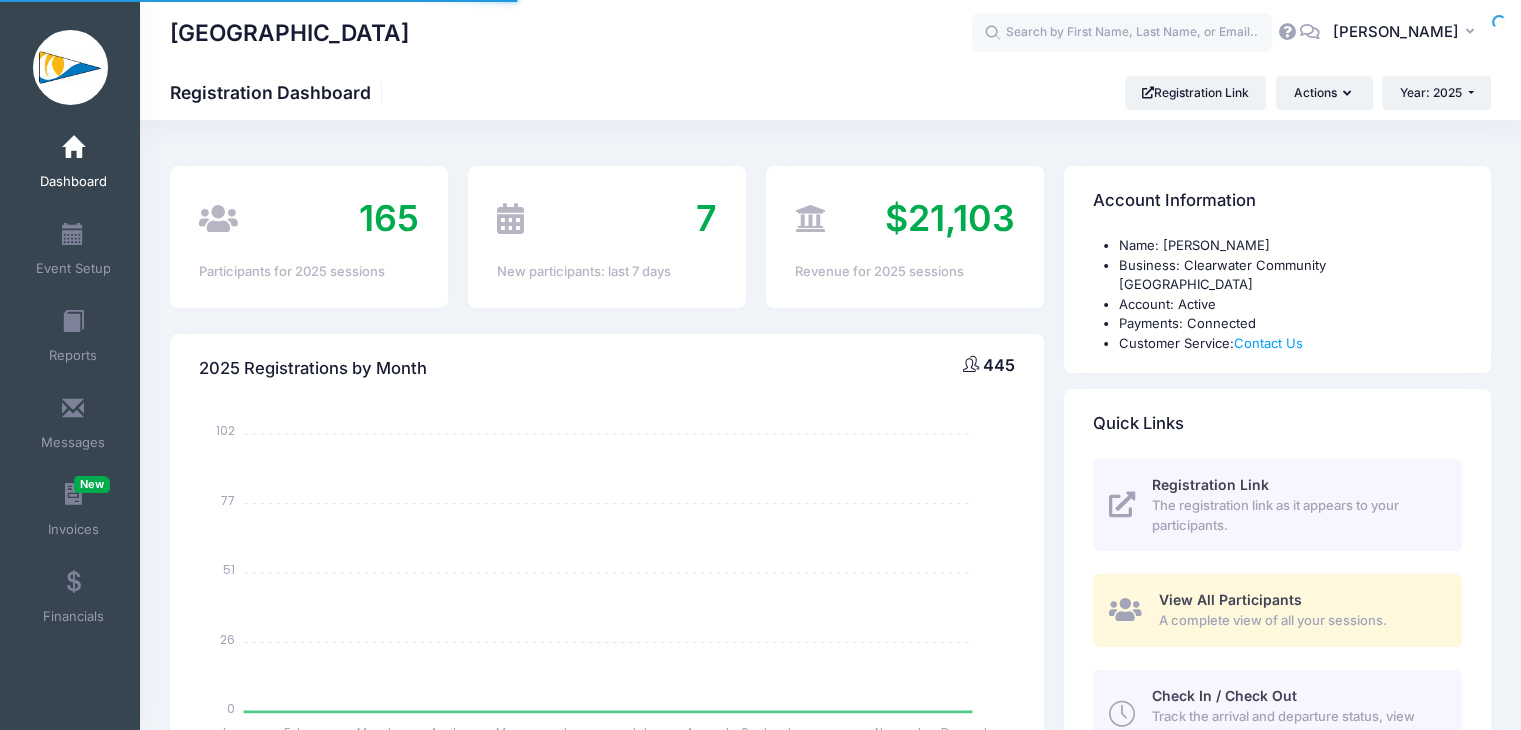 select 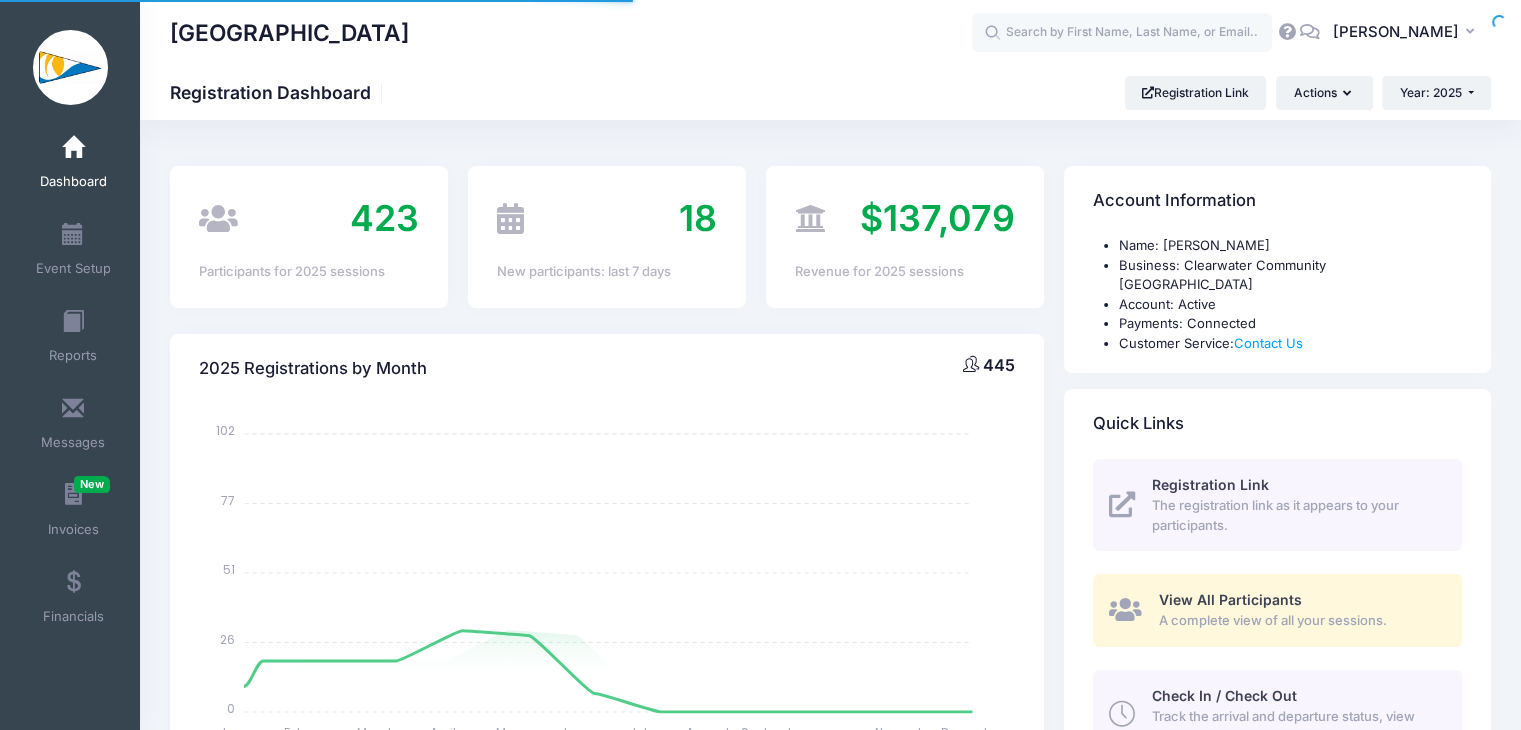scroll, scrollTop: 1600, scrollLeft: 0, axis: vertical 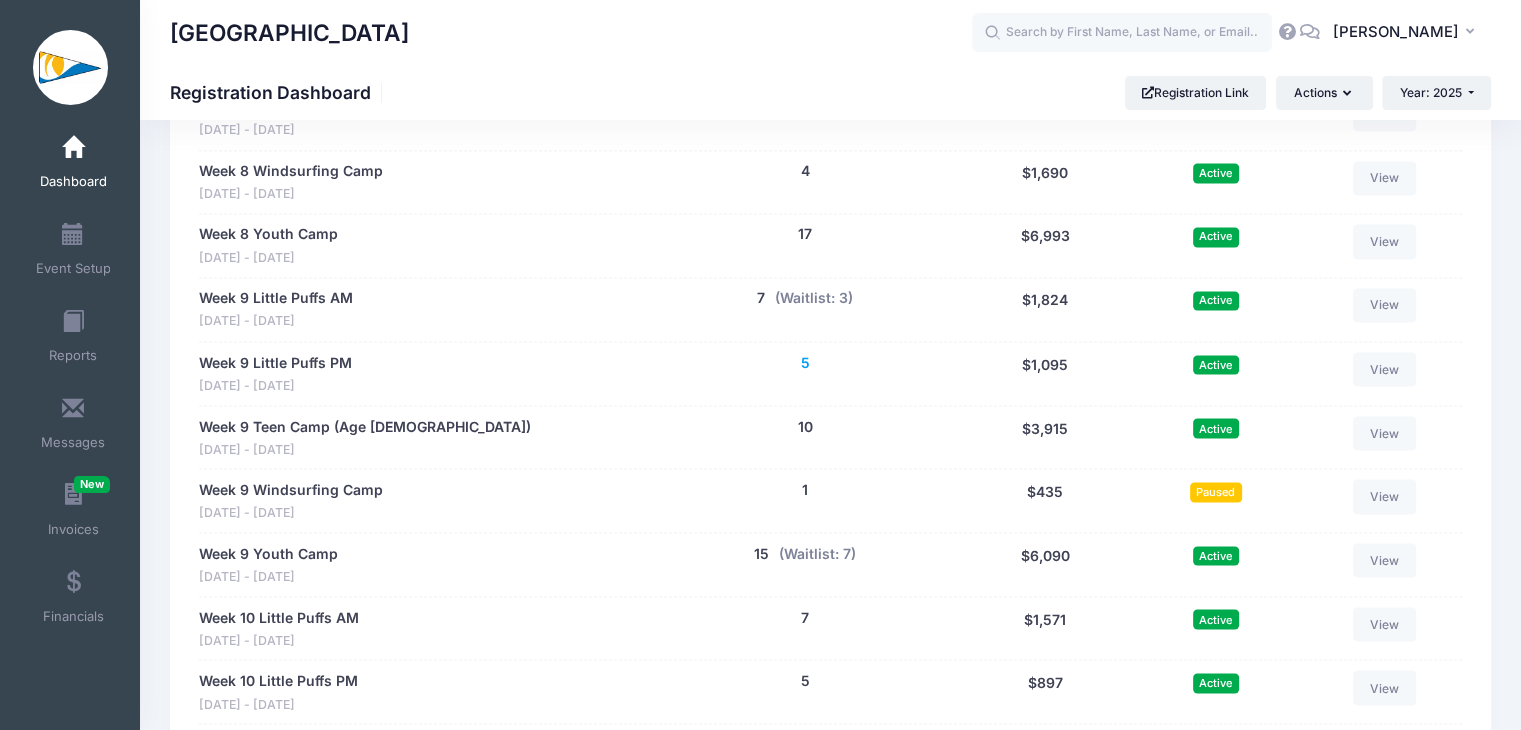 click on "5" at bounding box center [805, 362] 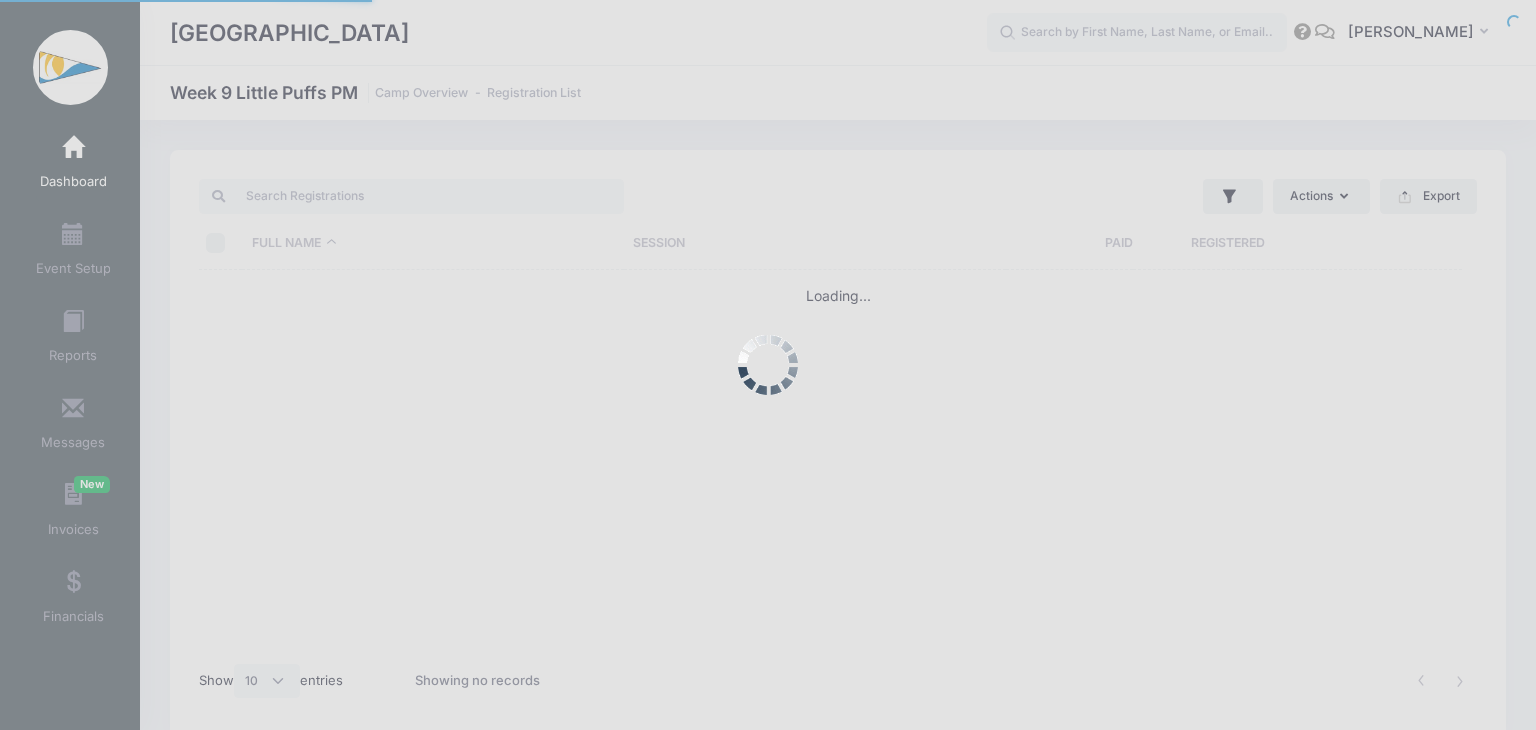 select on "10" 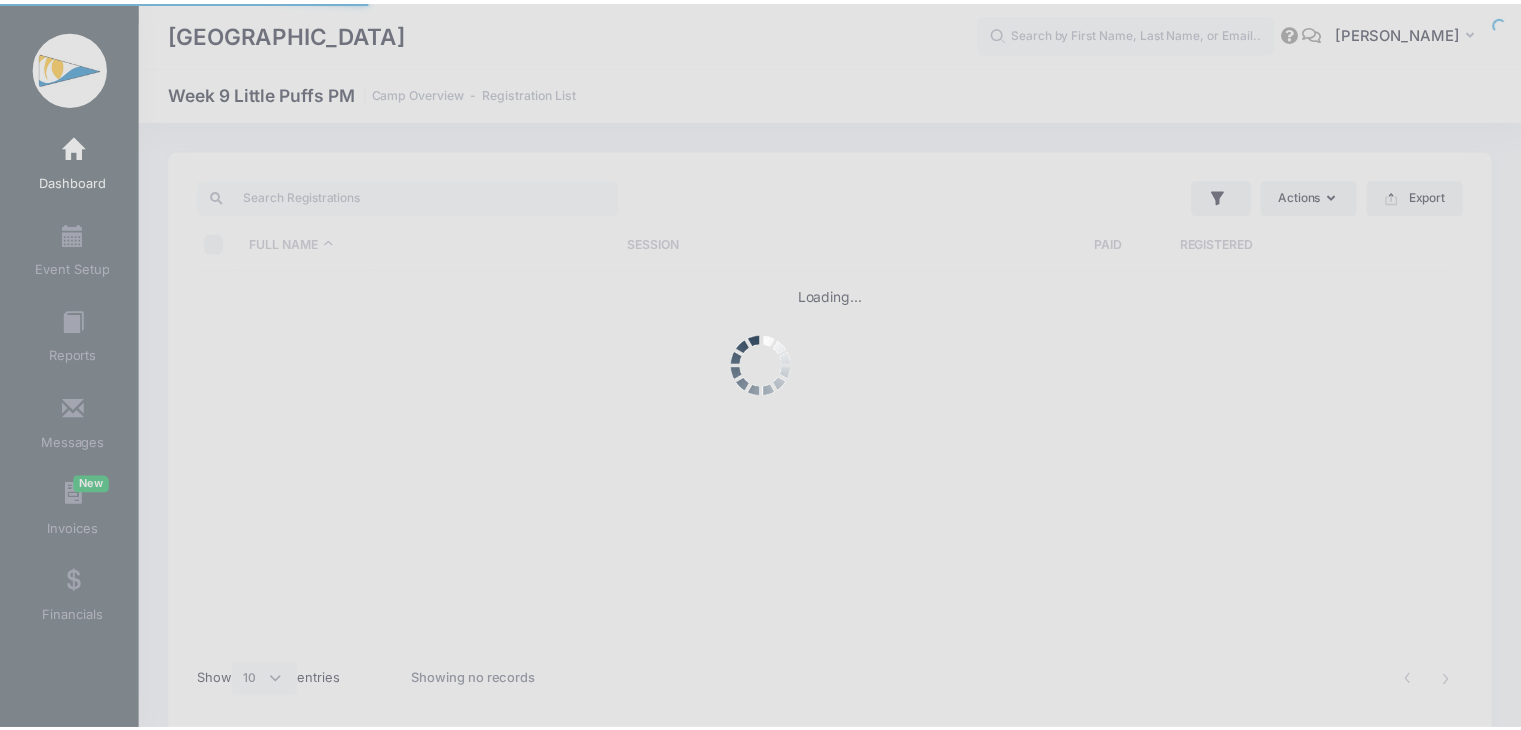 scroll, scrollTop: 0, scrollLeft: 0, axis: both 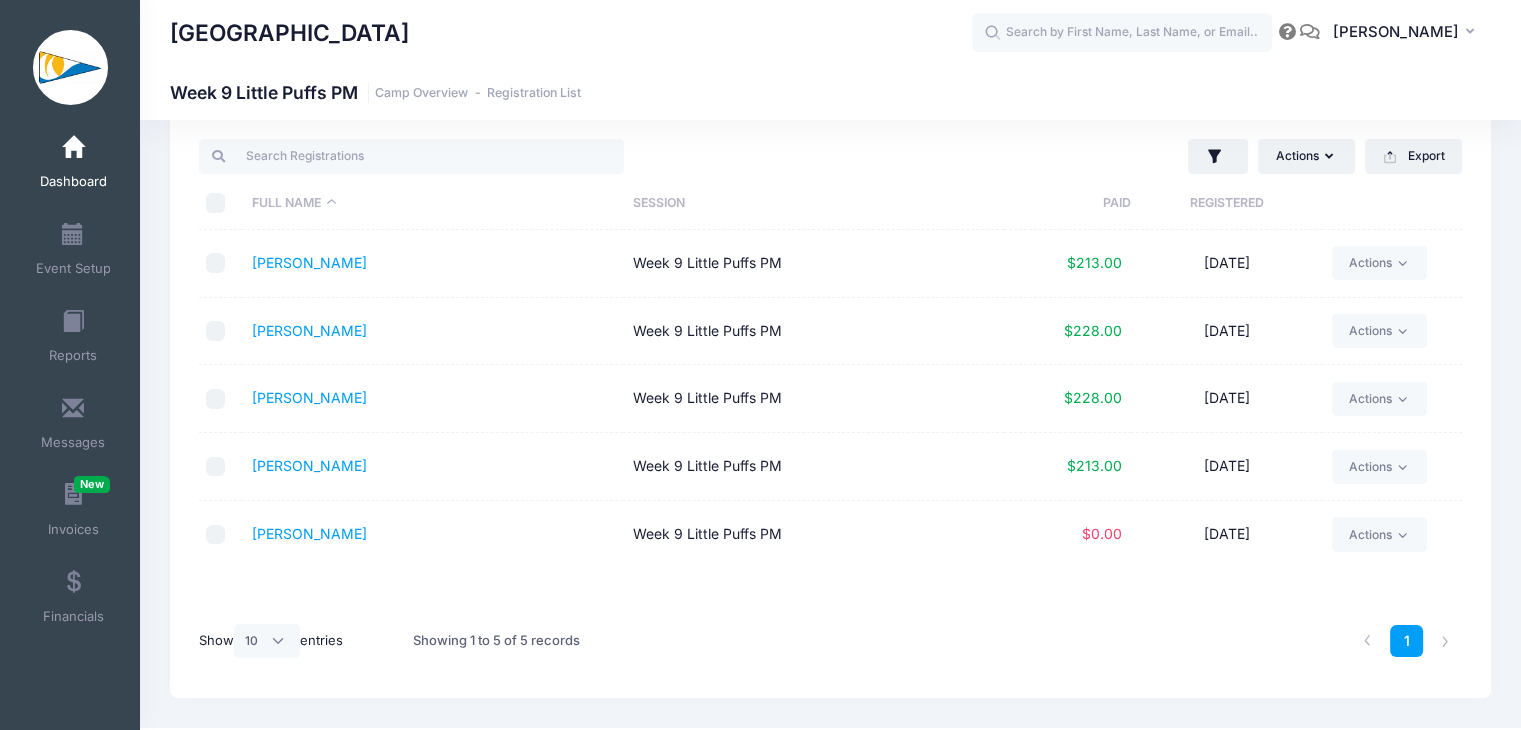 drag, startPoint x: 200, startPoint y: 125, endPoint x: 25, endPoint y: -31, distance: 234.43762 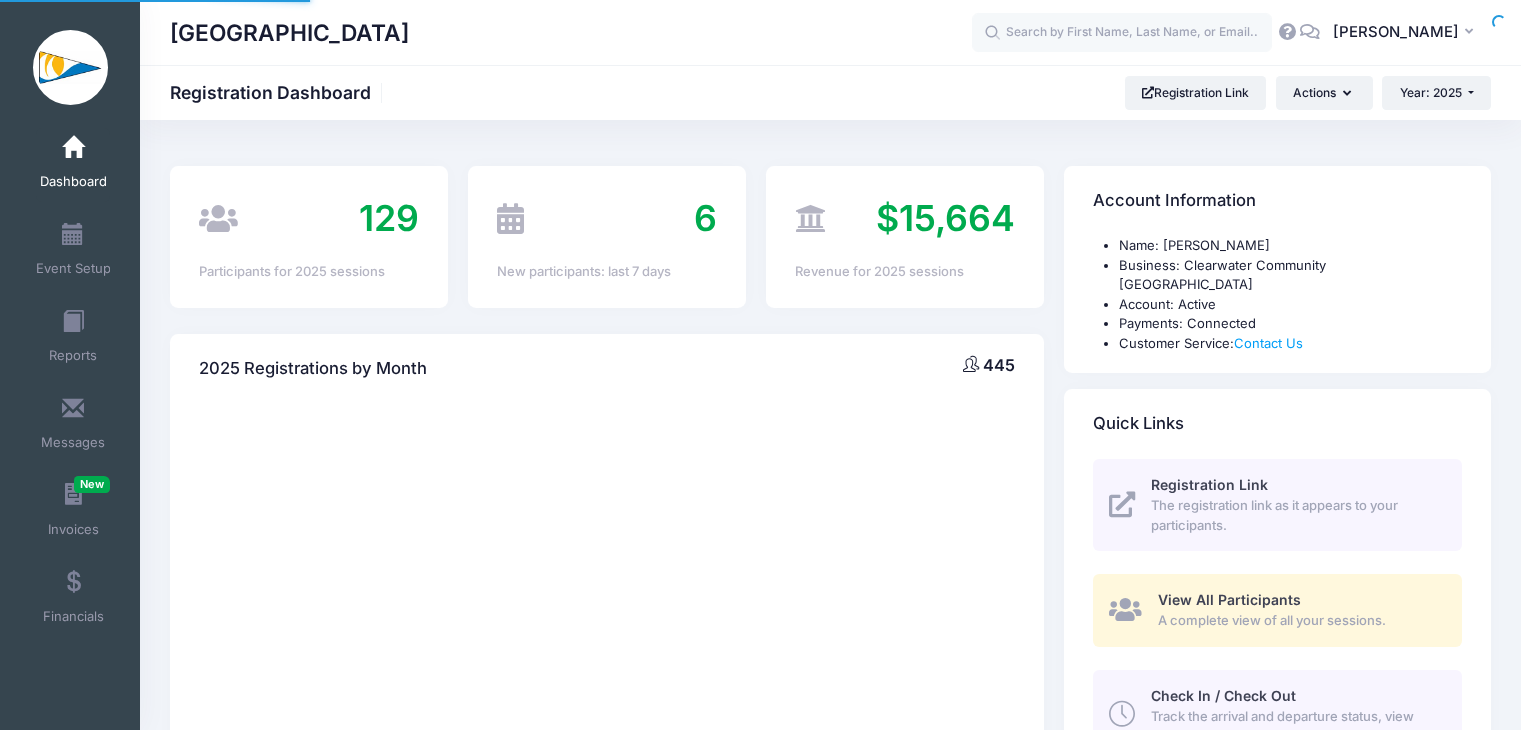 scroll, scrollTop: 0, scrollLeft: 0, axis: both 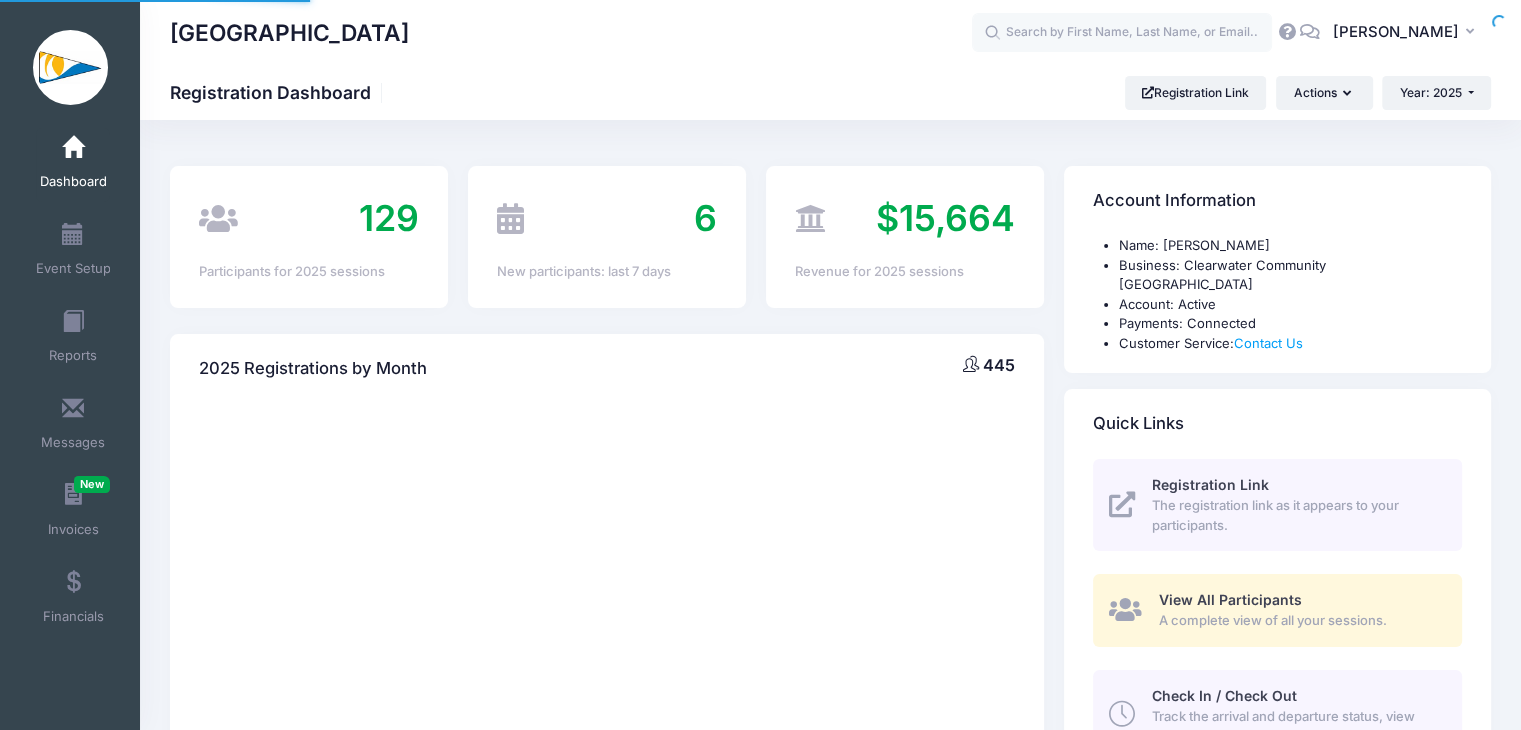 select 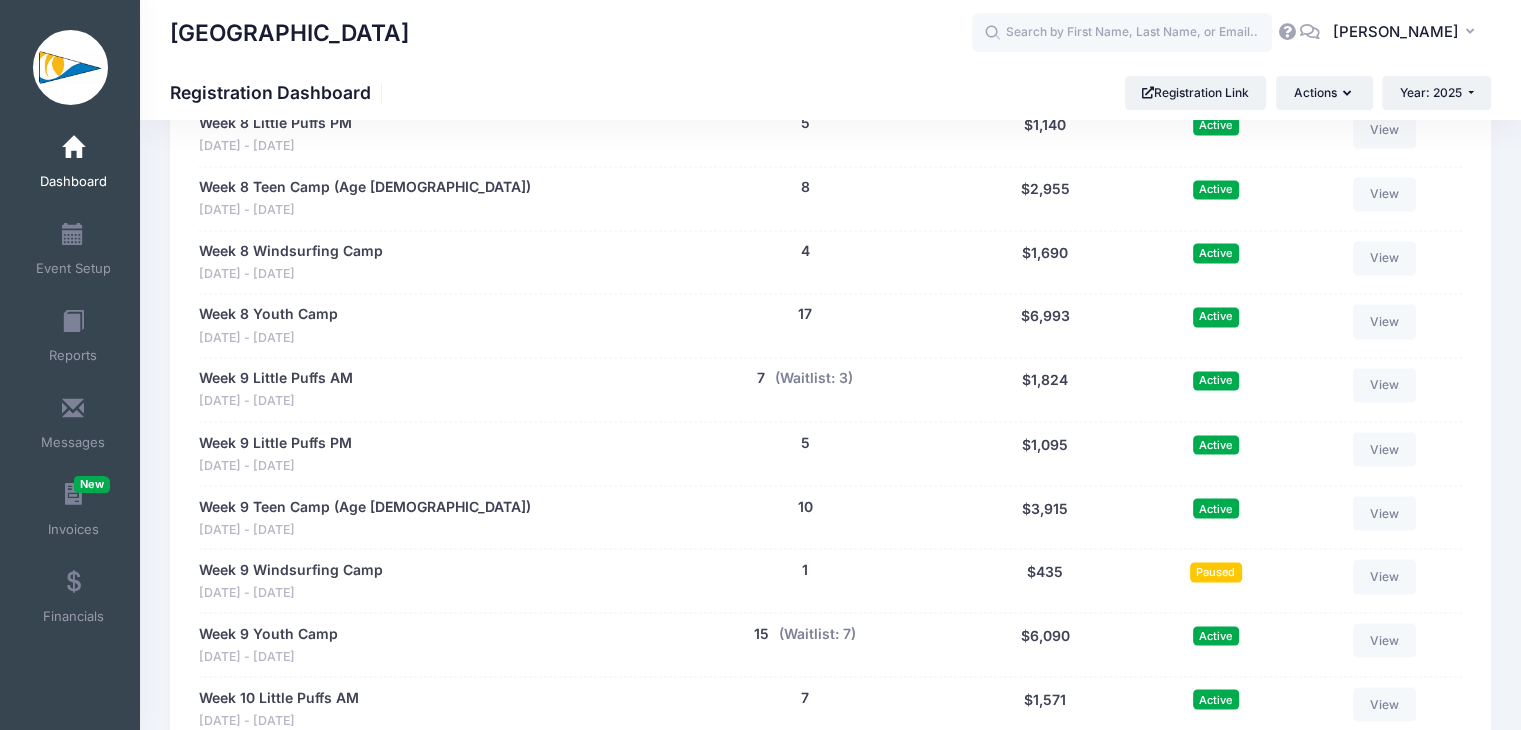 scroll, scrollTop: 3356, scrollLeft: 0, axis: vertical 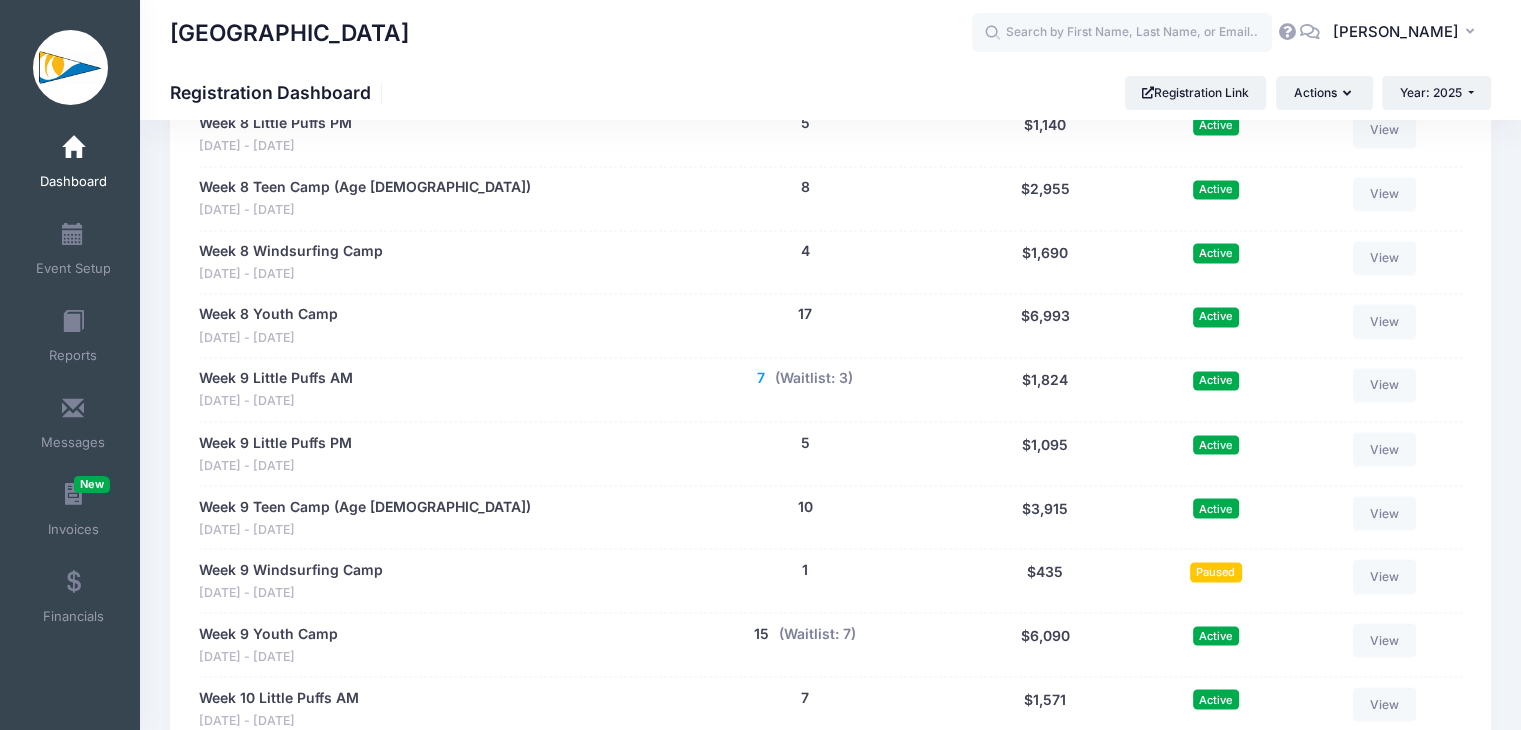 click on "7" at bounding box center [761, 378] 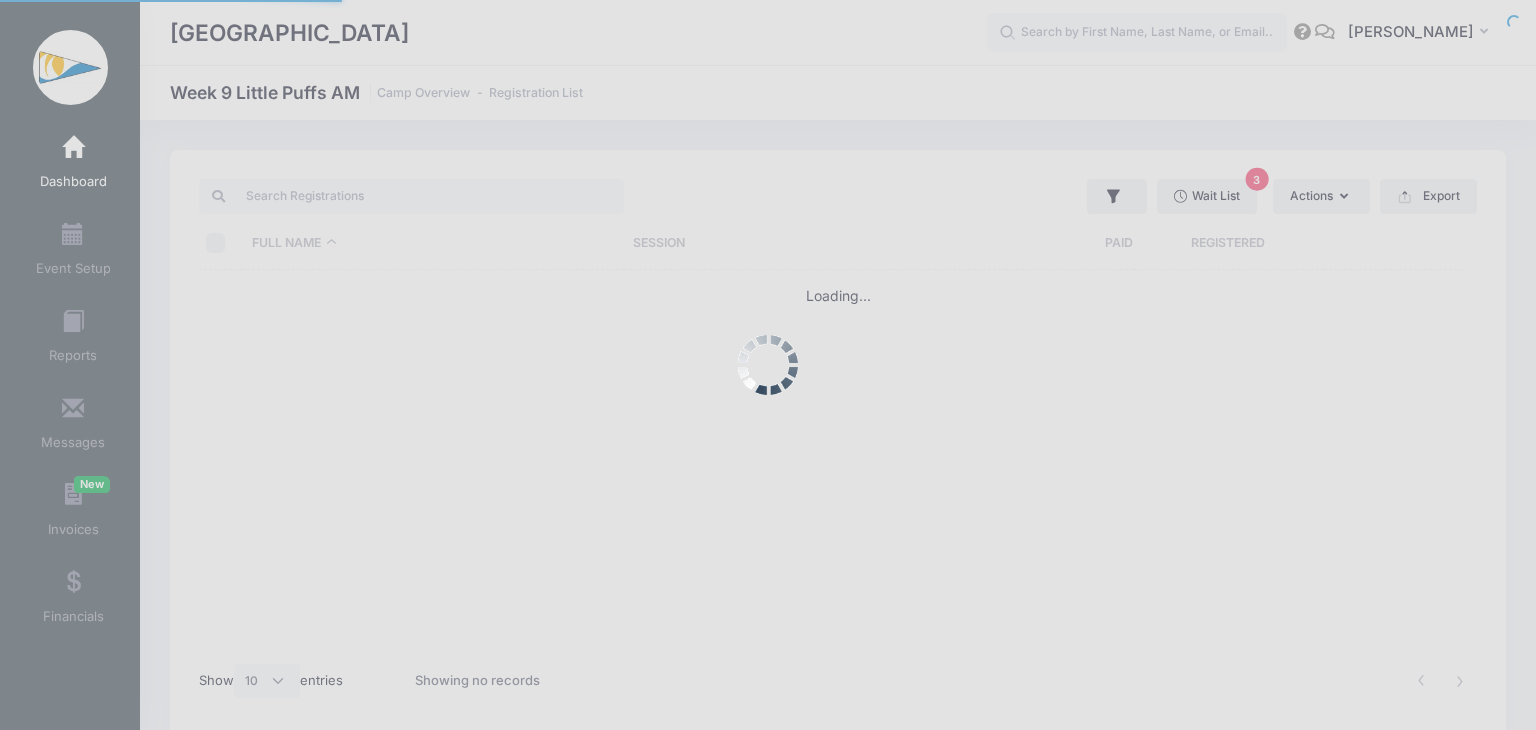 select on "10" 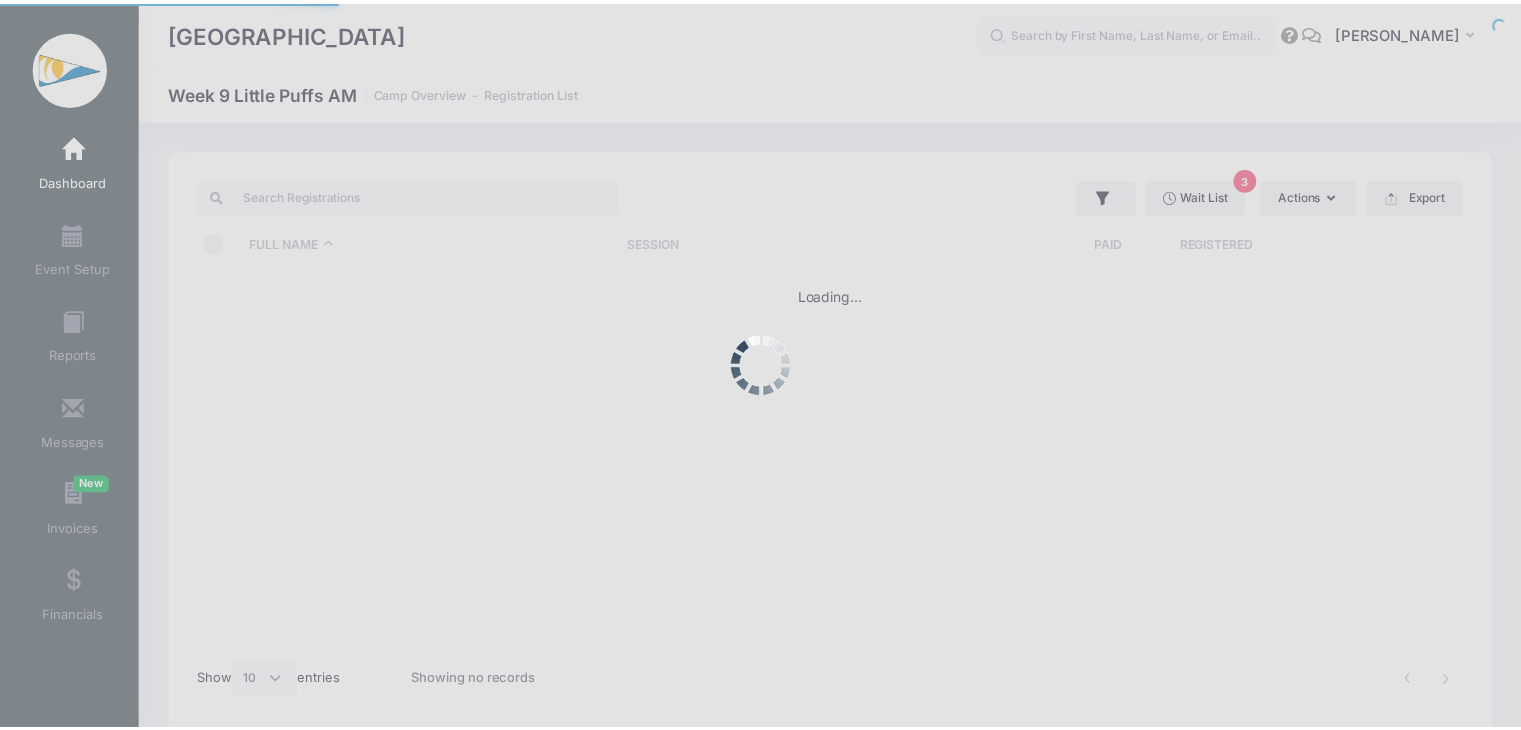 scroll, scrollTop: 0, scrollLeft: 0, axis: both 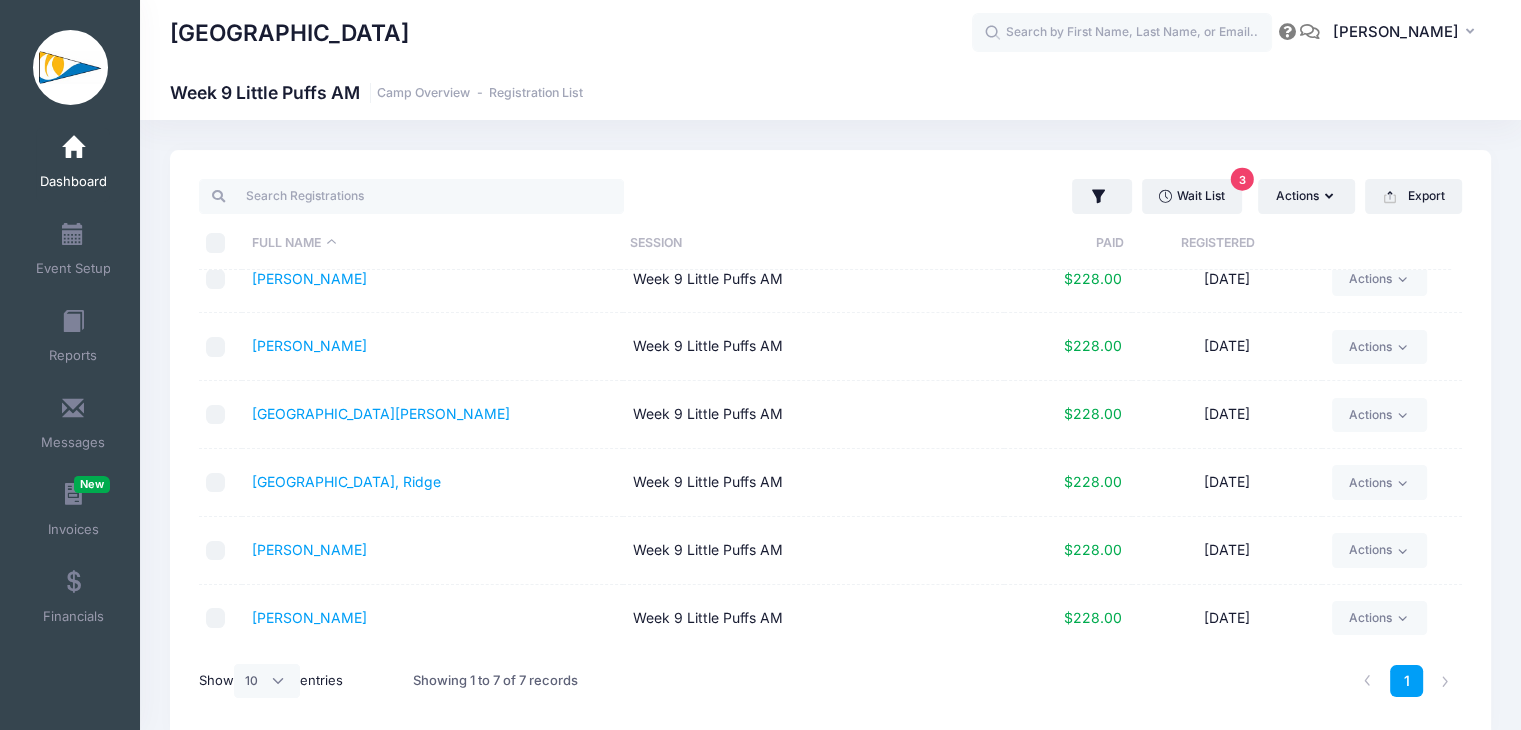 click at bounding box center (510, 196) 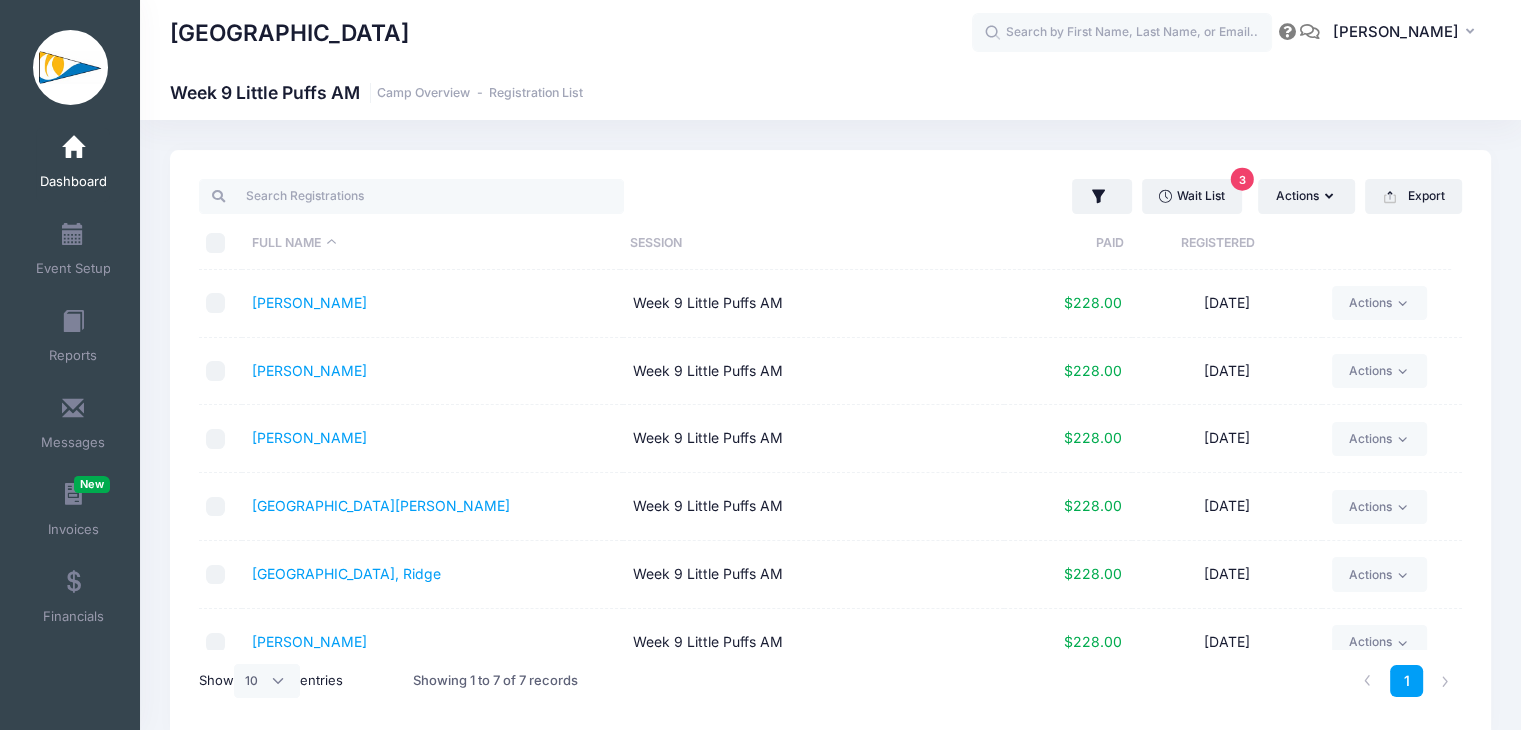 click on "Dashboard" at bounding box center [73, 165] 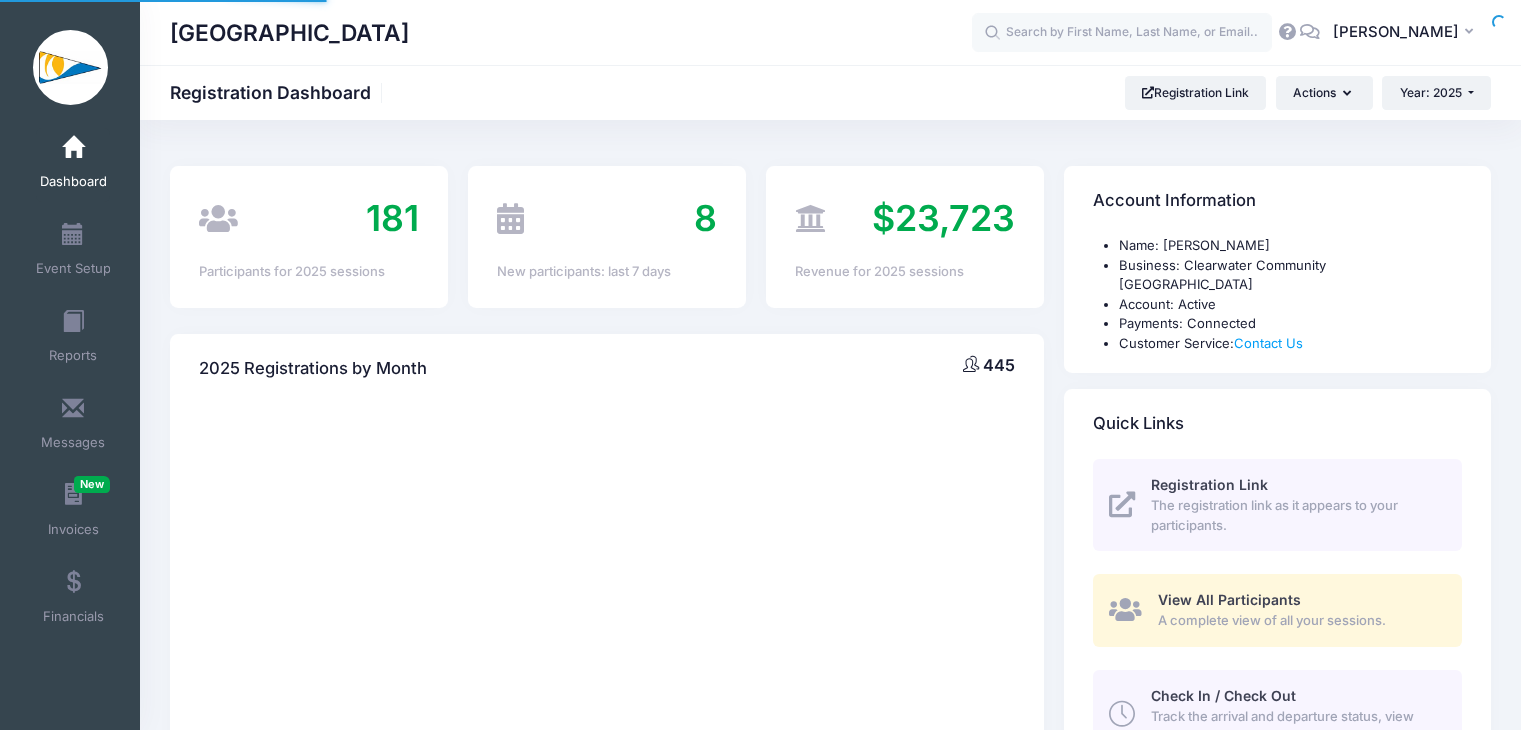 scroll, scrollTop: 0, scrollLeft: 0, axis: both 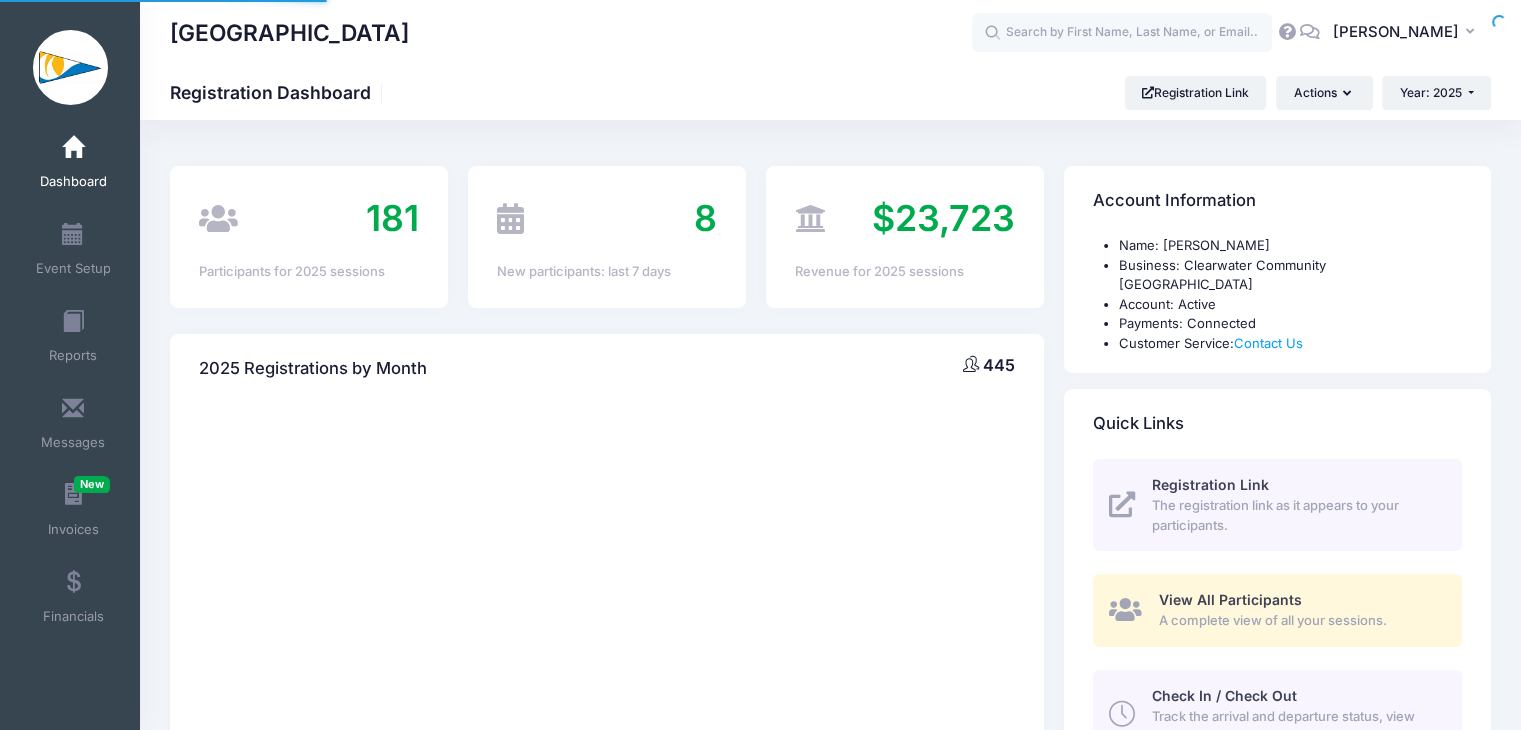 select 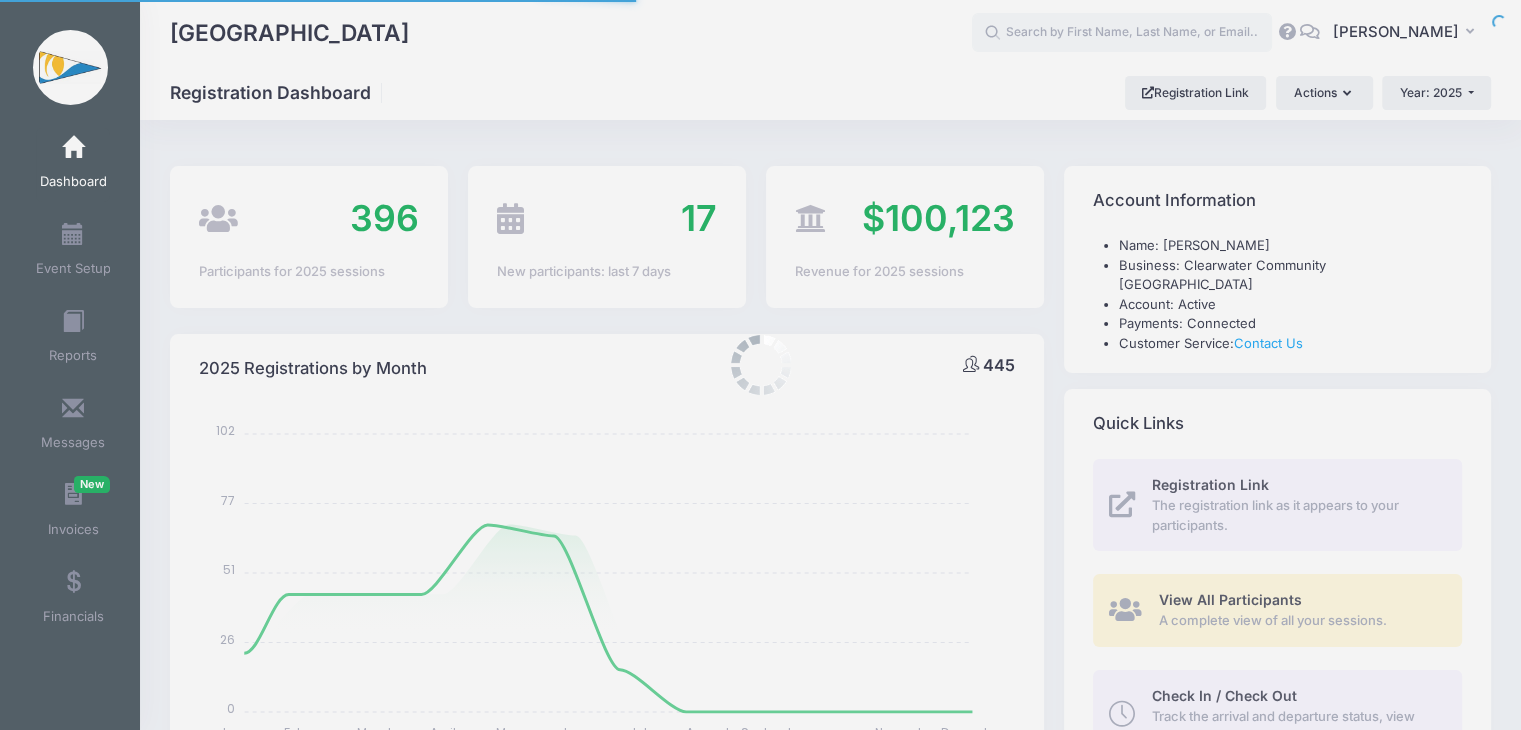 scroll, scrollTop: 0, scrollLeft: 0, axis: both 